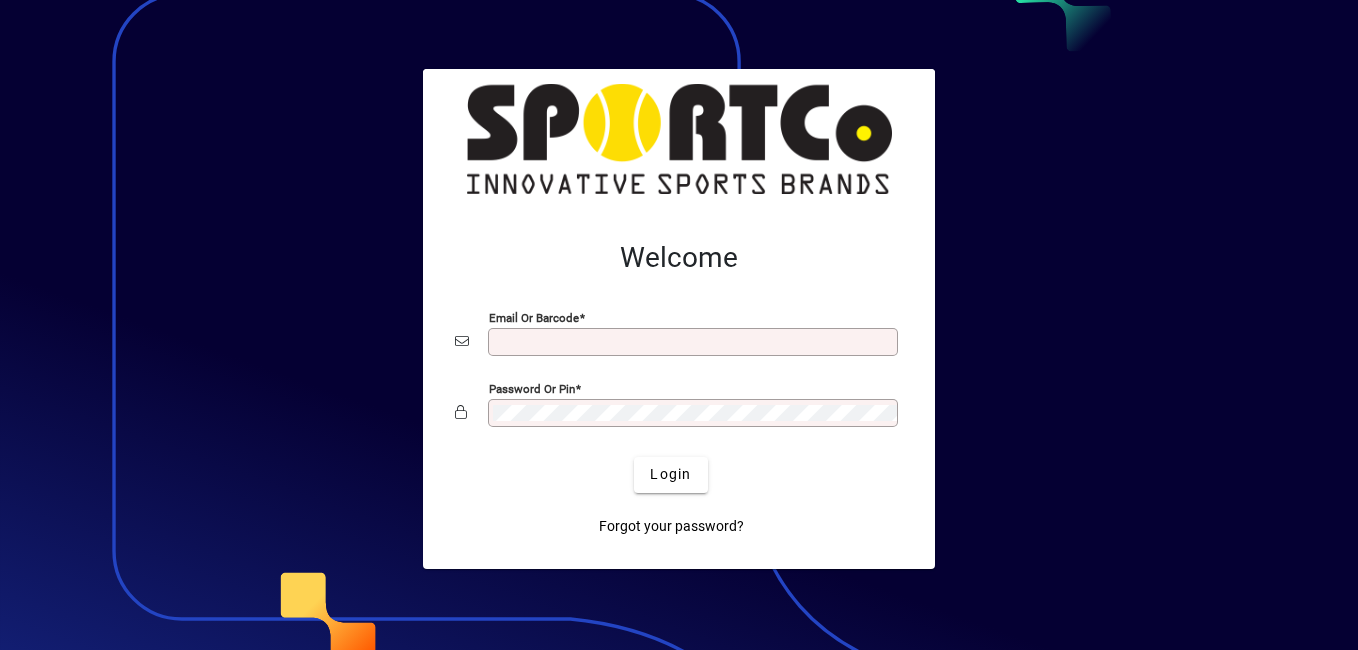 scroll, scrollTop: 0, scrollLeft: 0, axis: both 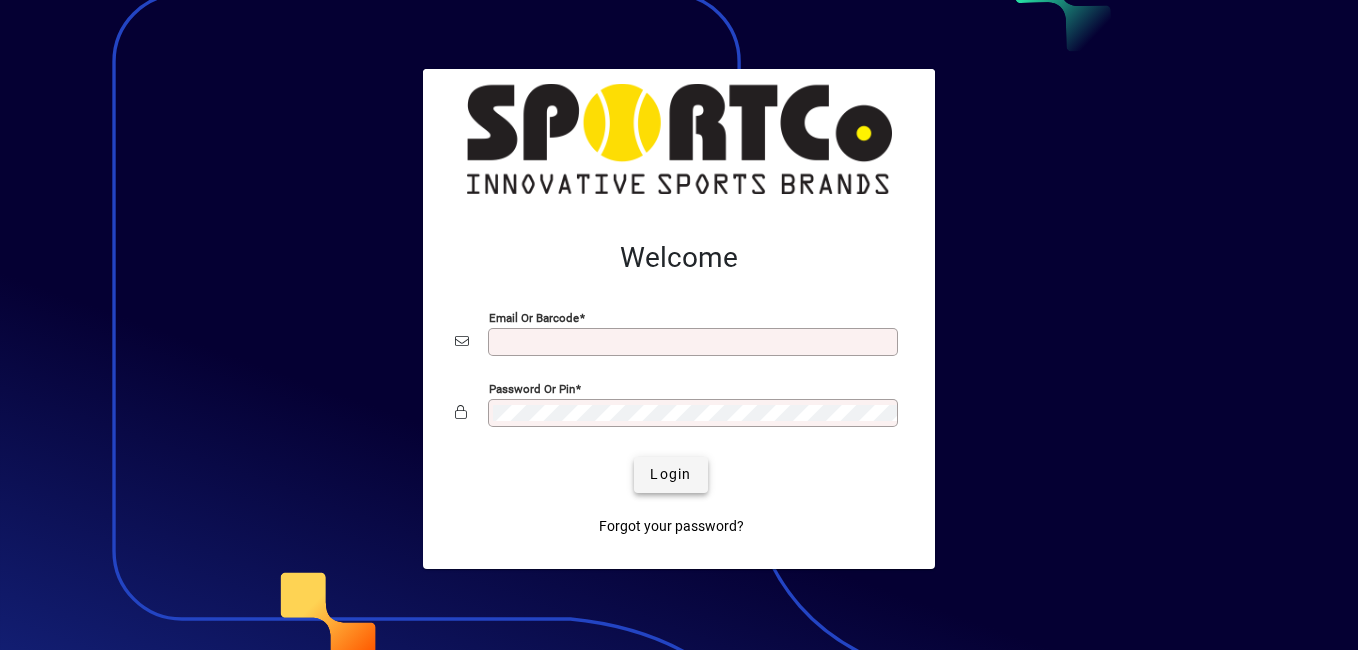 type on "**********" 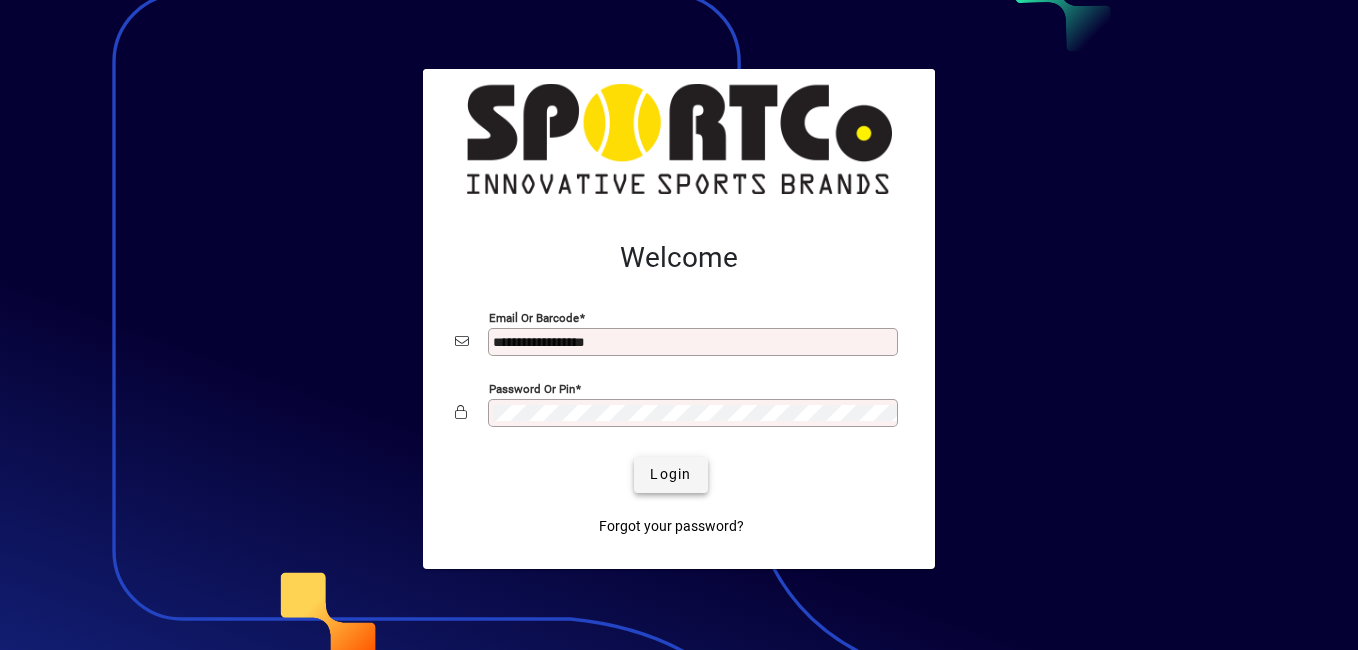 click on "Login" 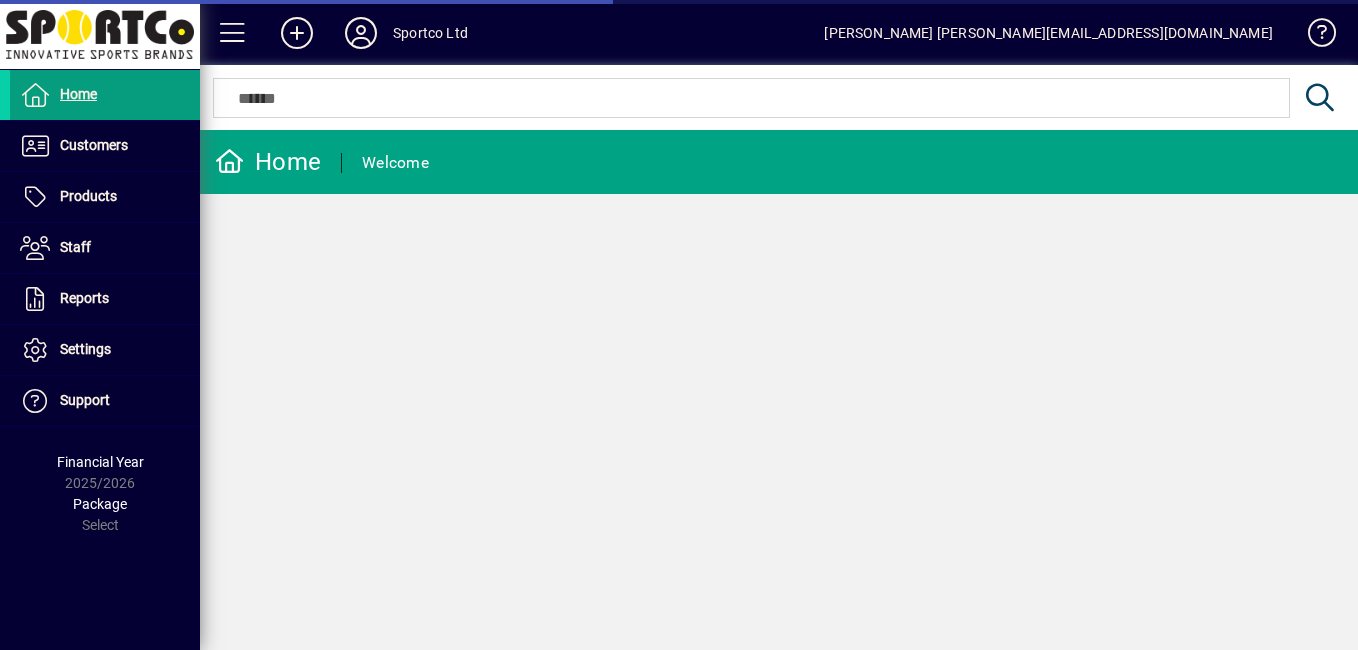 scroll, scrollTop: 0, scrollLeft: 0, axis: both 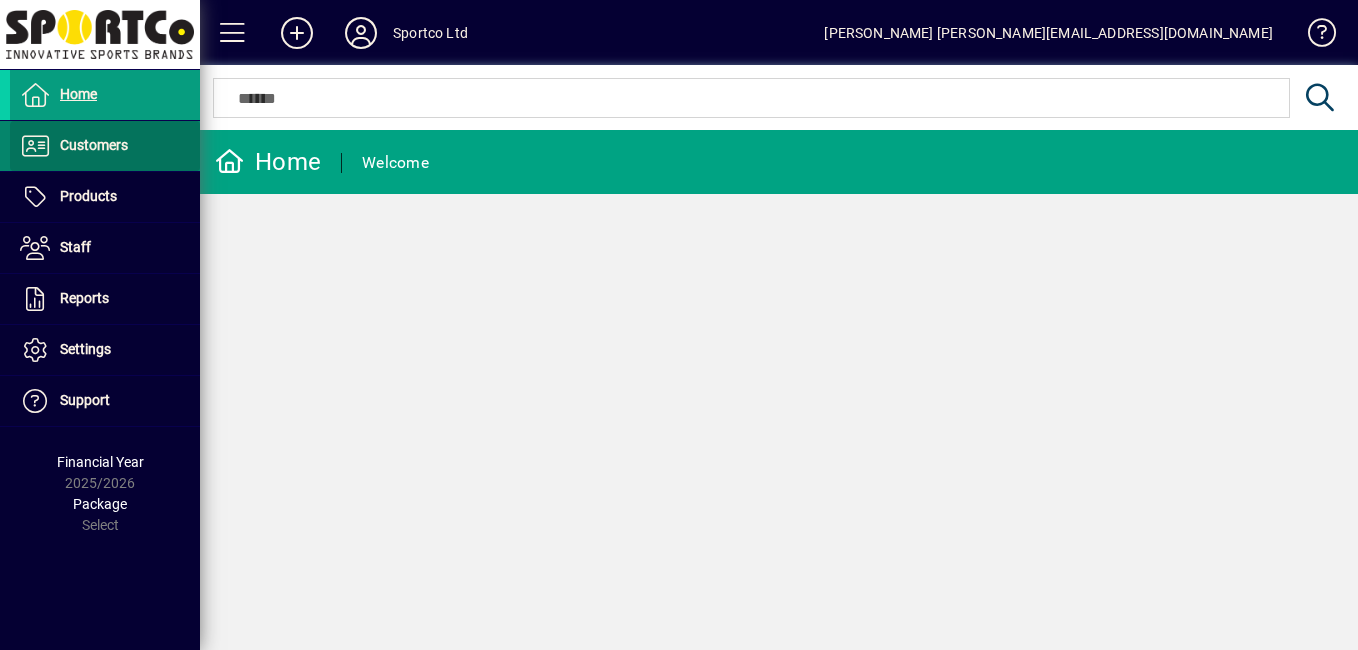 click on "Customers" at bounding box center [94, 145] 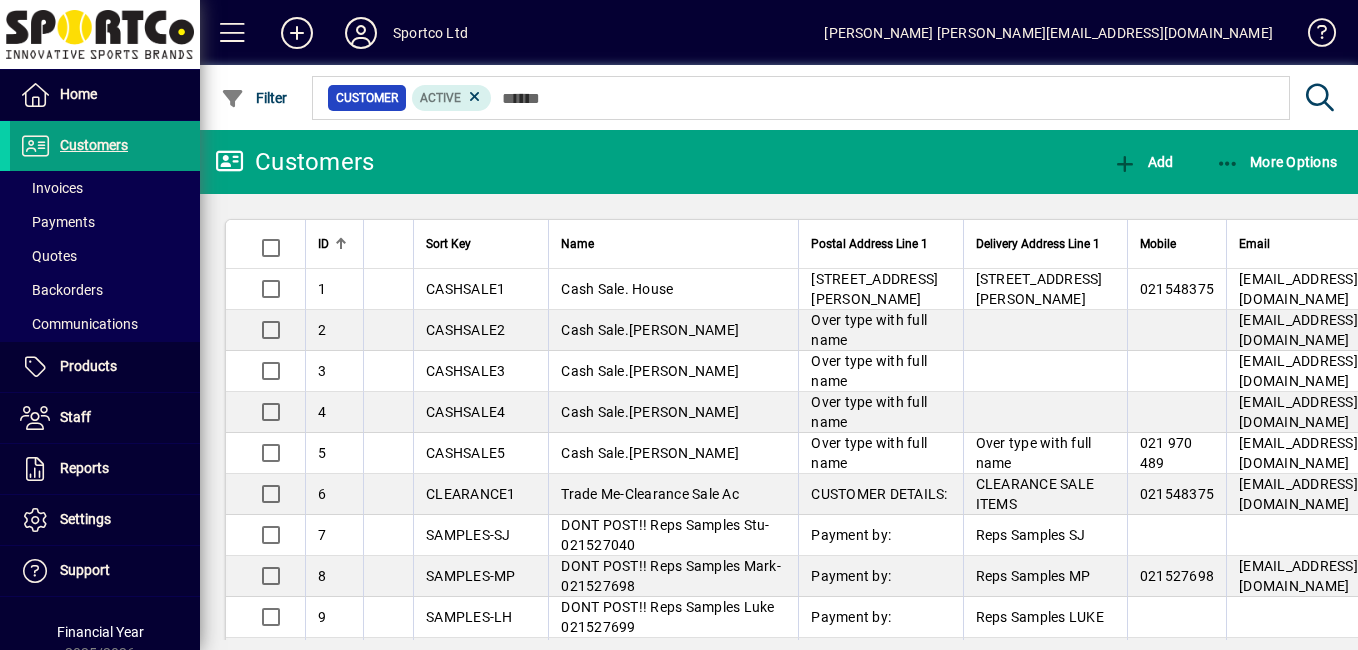 click on "Customers  Add More Options" 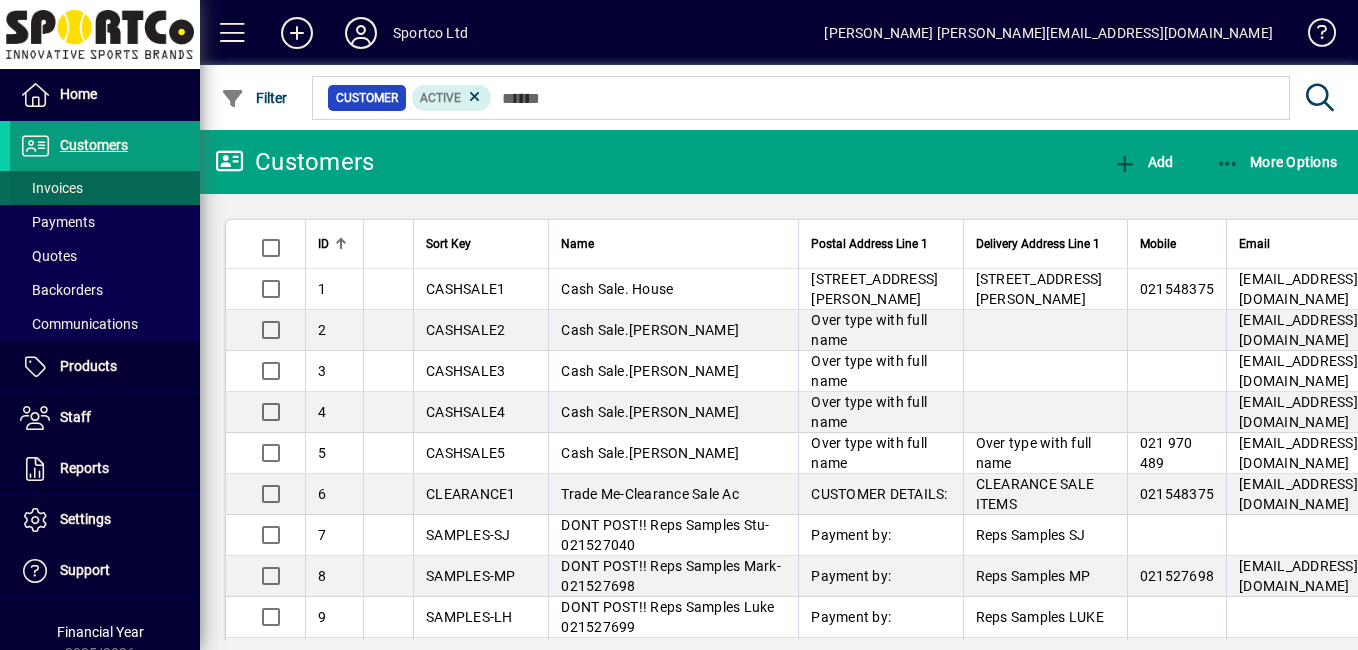 click on "Invoices" at bounding box center (51, 188) 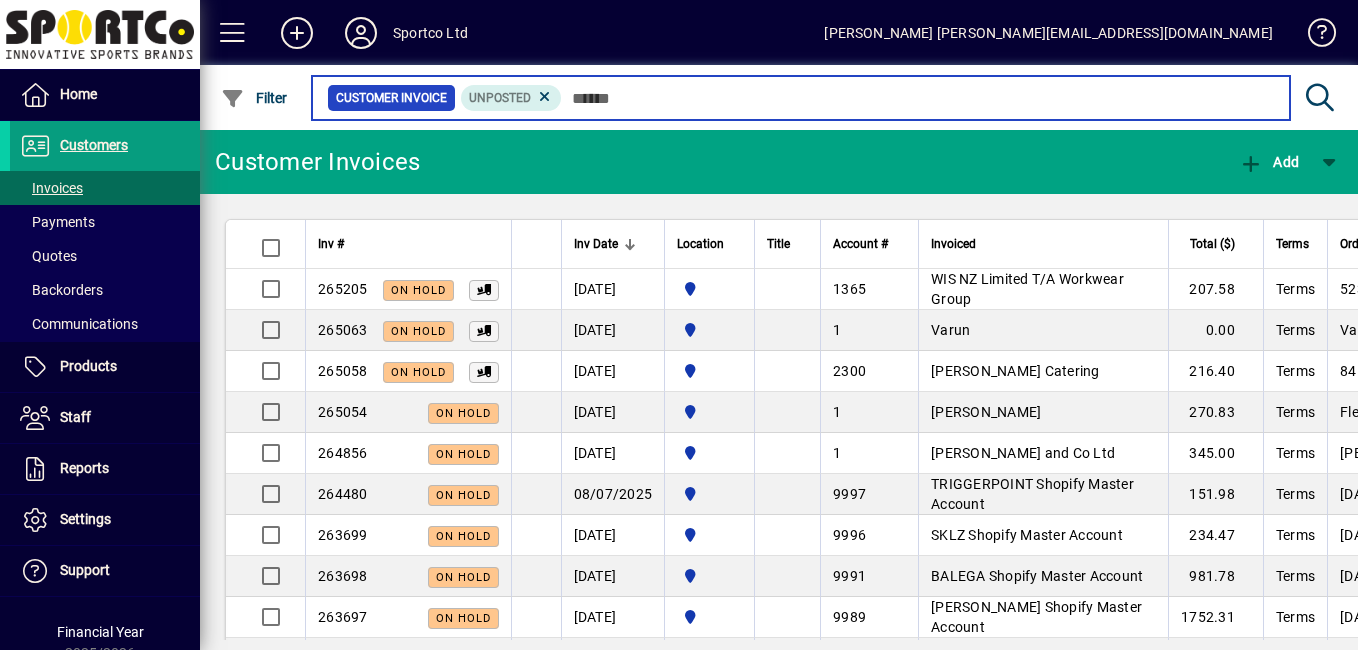 scroll, scrollTop: 1, scrollLeft: 0, axis: vertical 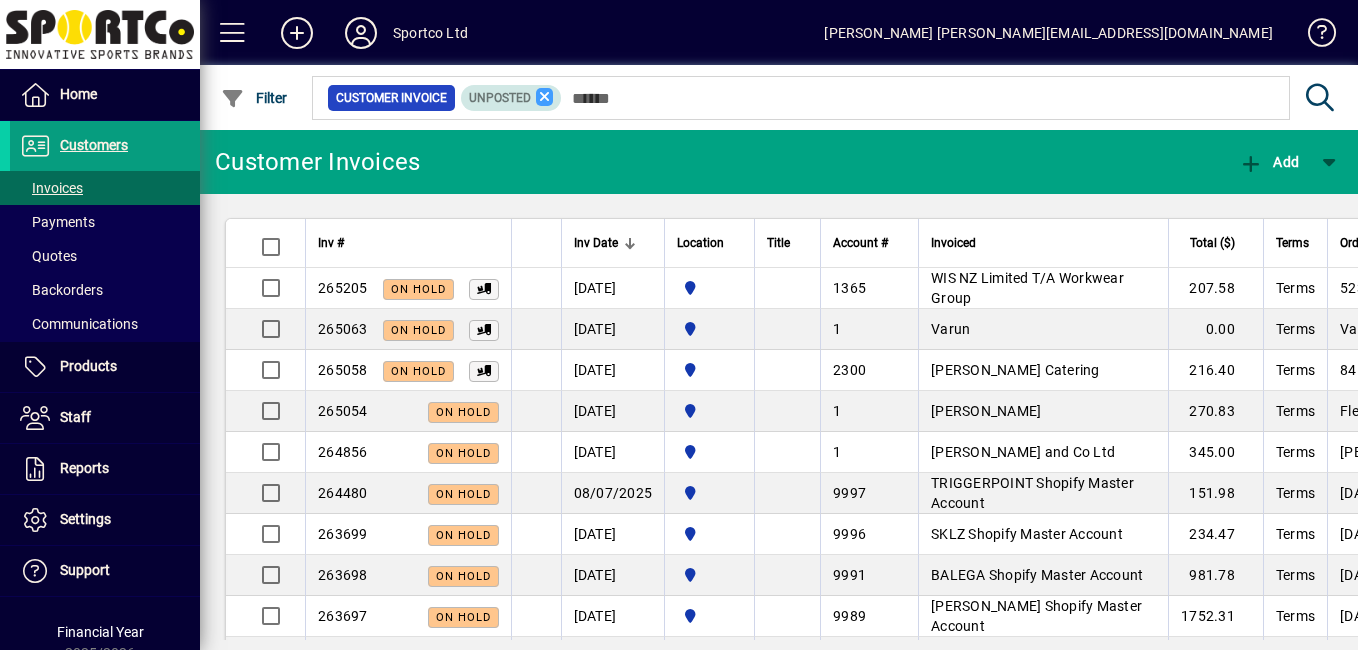 click at bounding box center (545, 97) 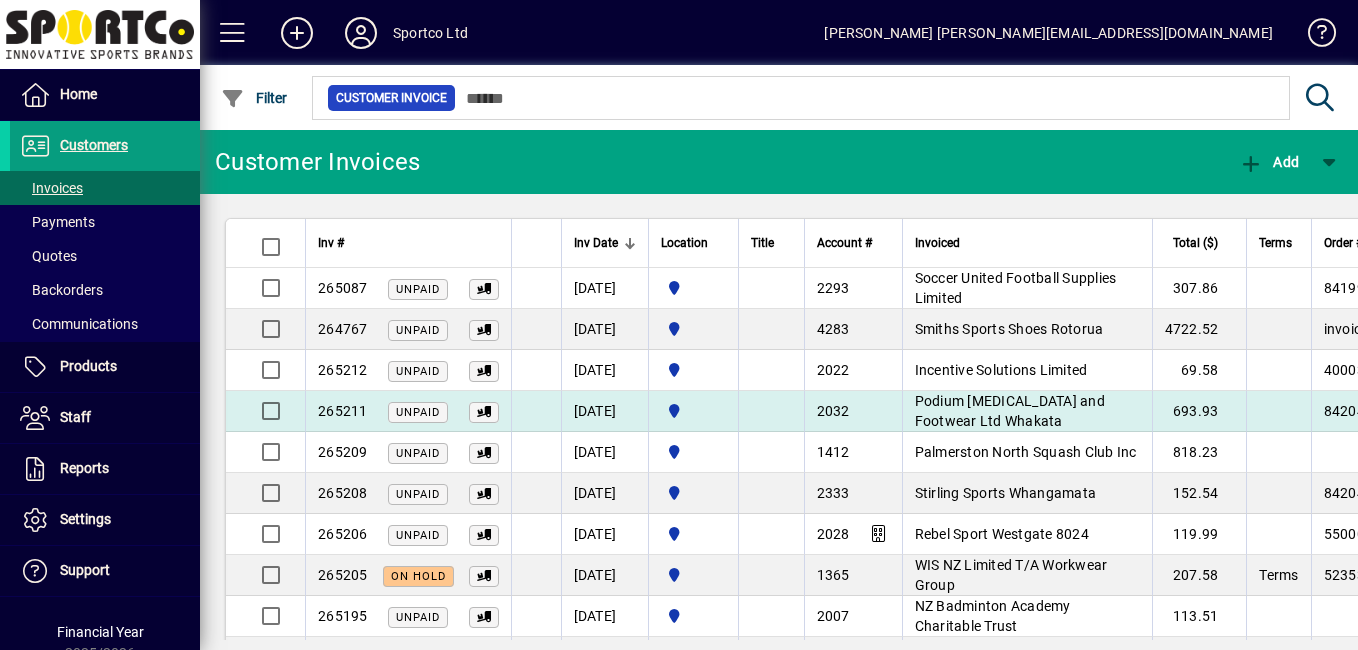 click on "Podium Podiatry and Footwear Ltd Whakata" at bounding box center [1010, 411] 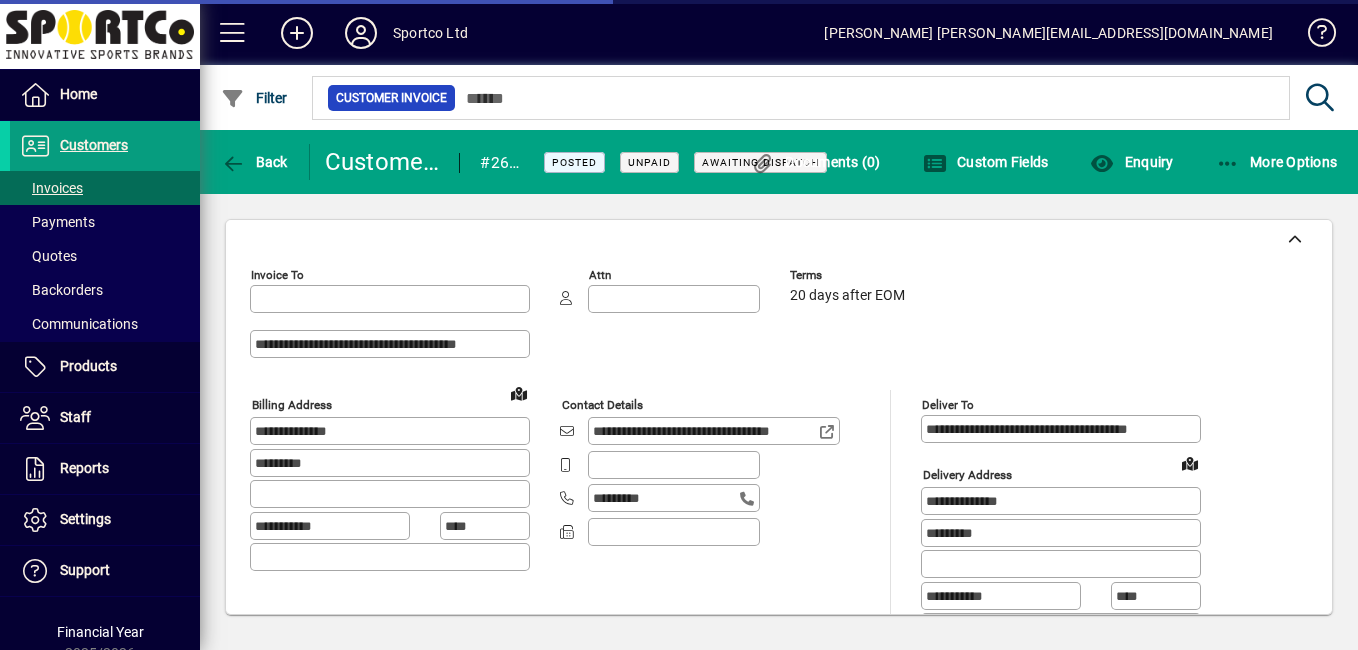 type on "**********" 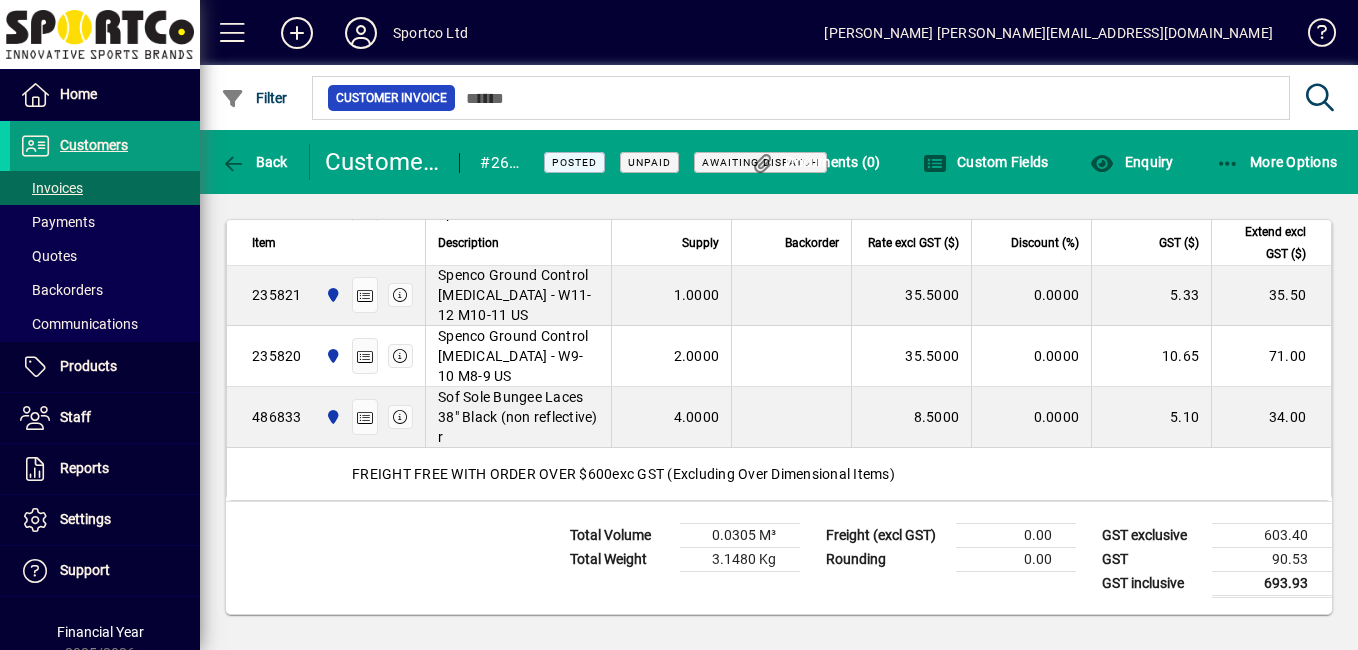 scroll, scrollTop: 1721, scrollLeft: 0, axis: vertical 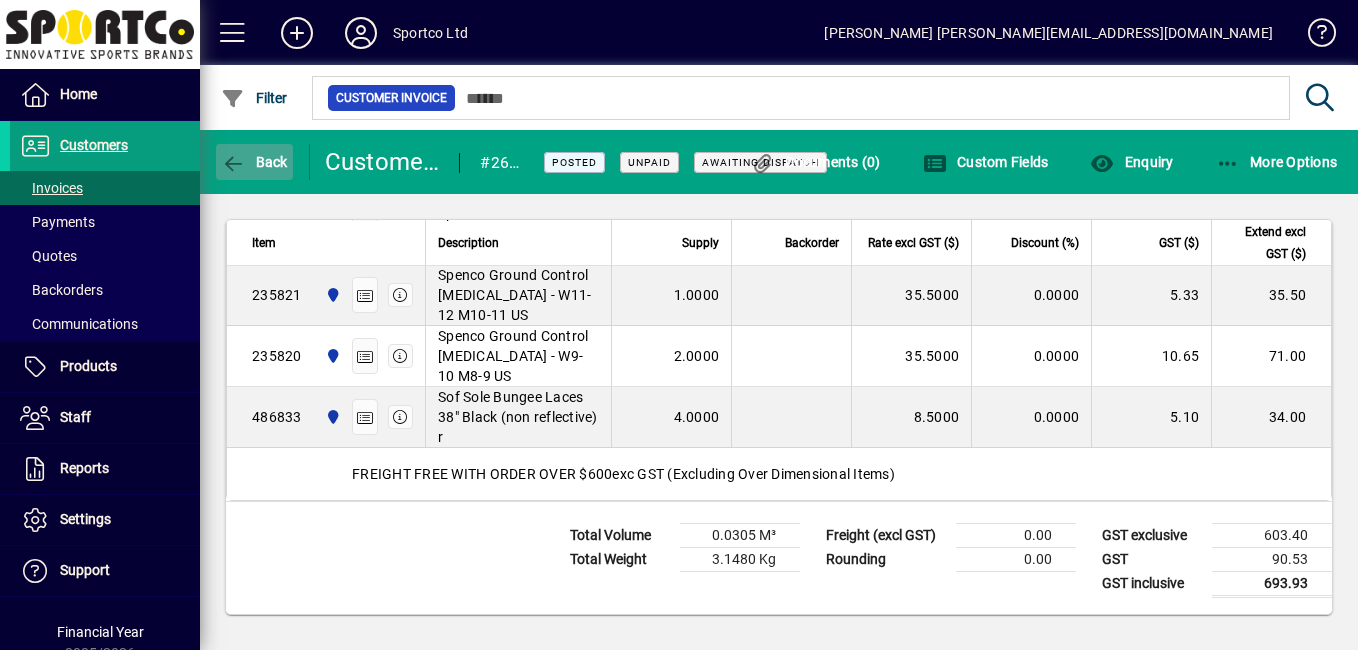 click 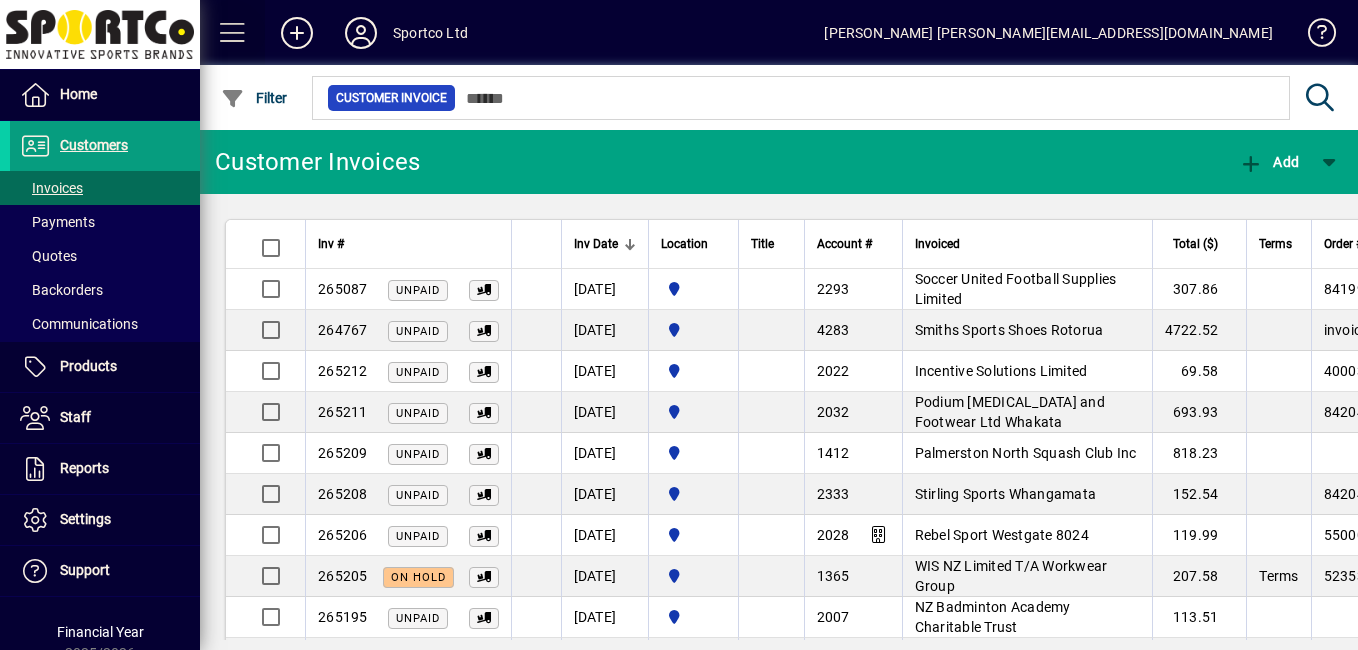 click at bounding box center (233, 33) 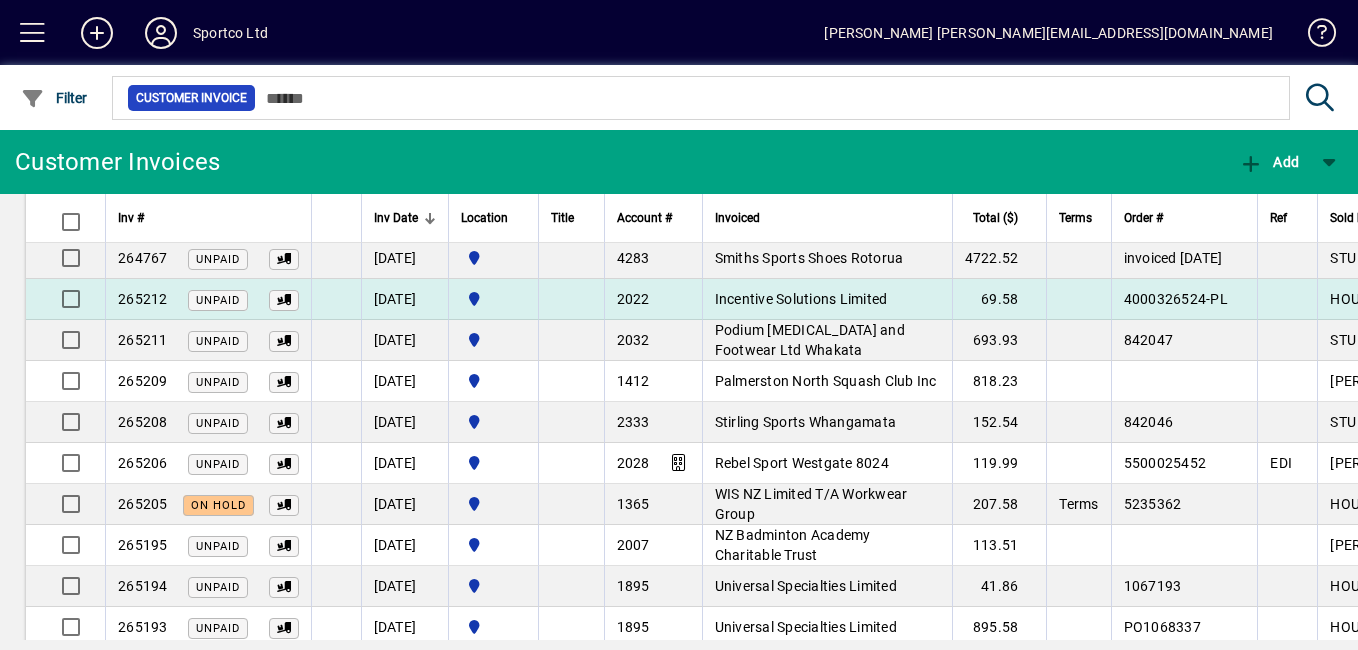 scroll, scrollTop: 70, scrollLeft: 0, axis: vertical 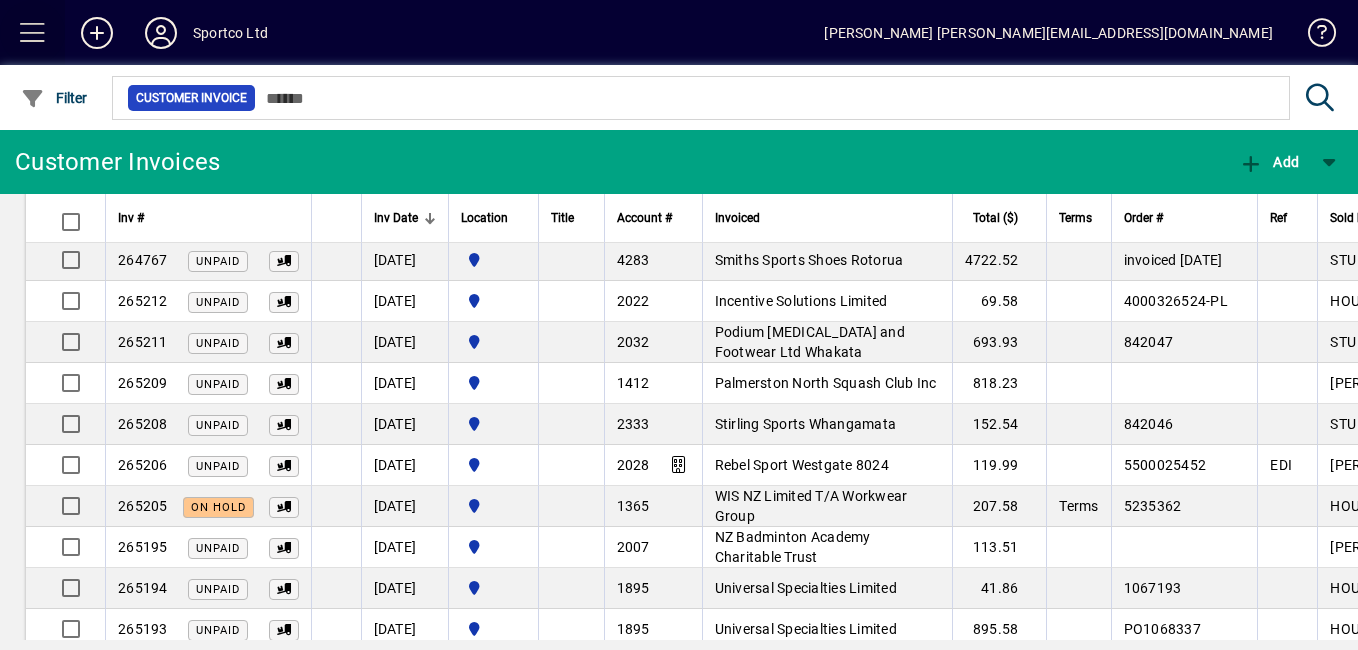 click at bounding box center (33, 33) 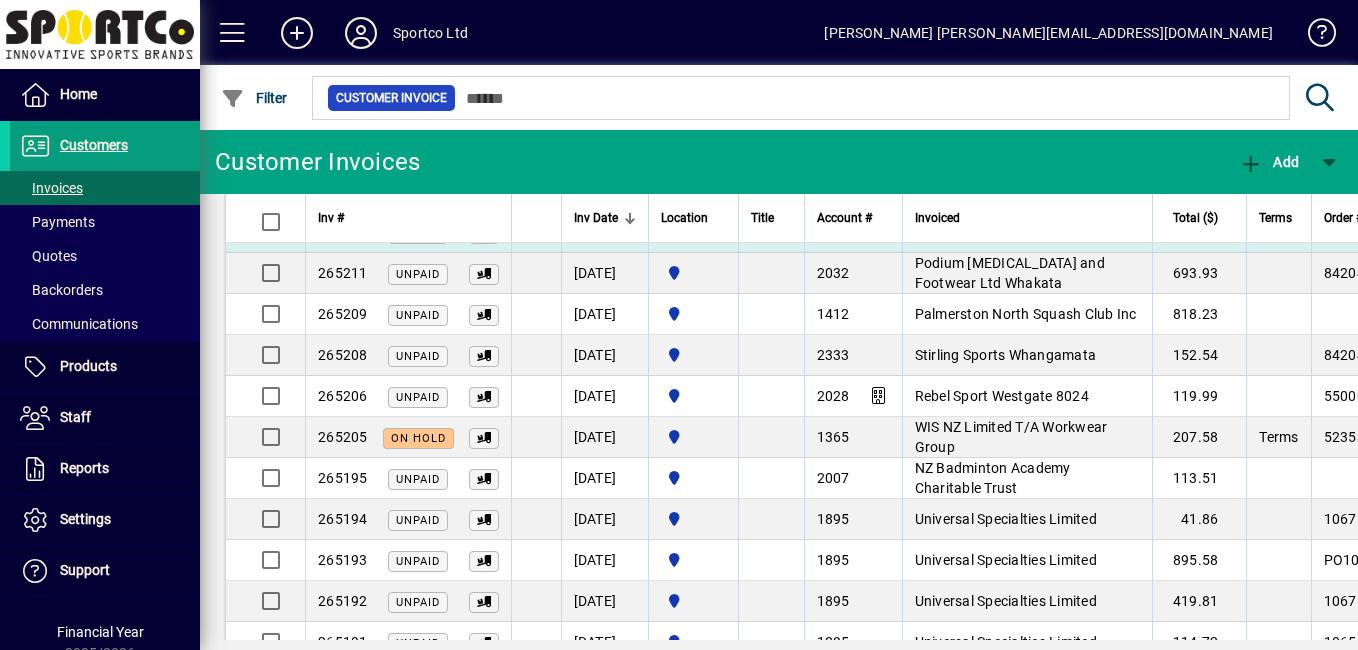 scroll, scrollTop: 140, scrollLeft: 0, axis: vertical 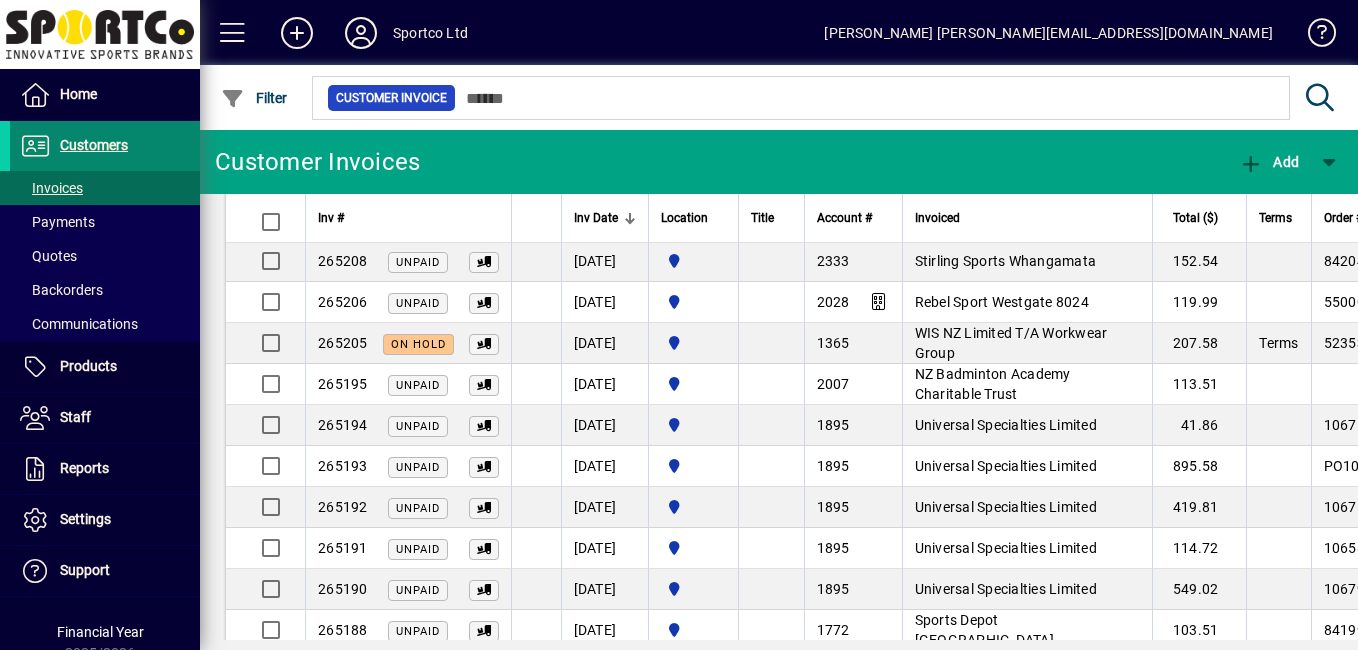 click on "Customers" at bounding box center [94, 145] 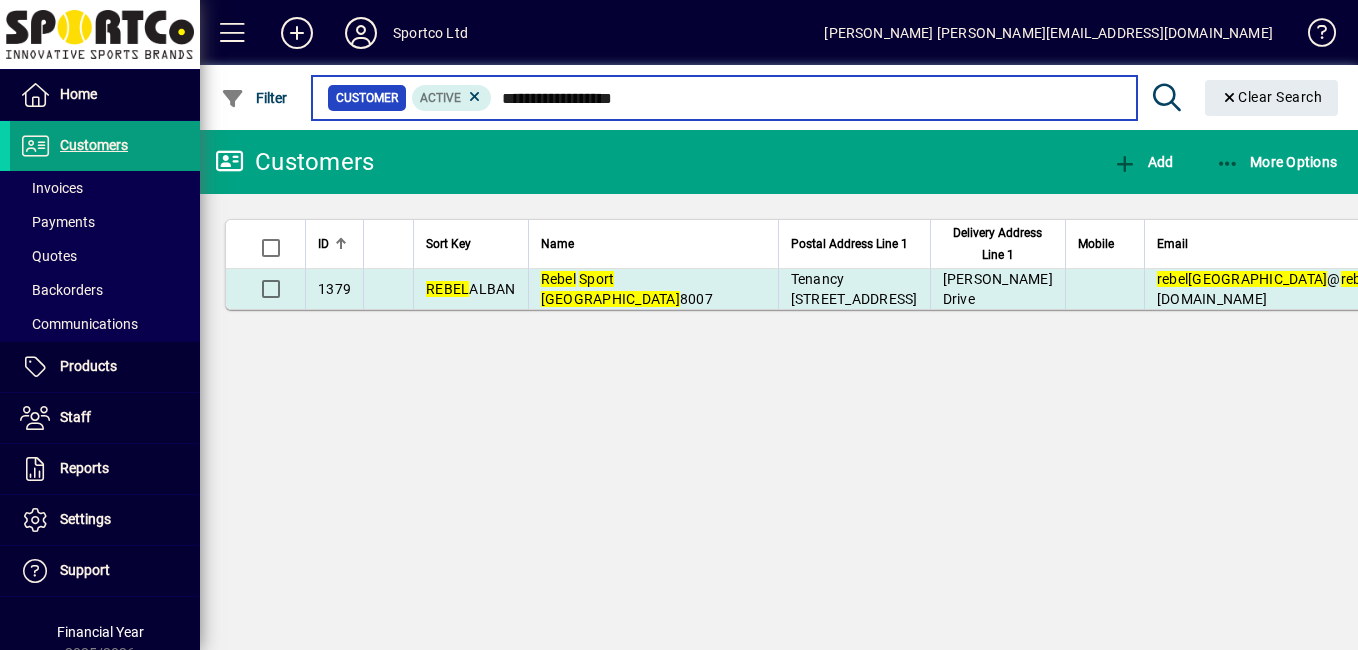 type on "**********" 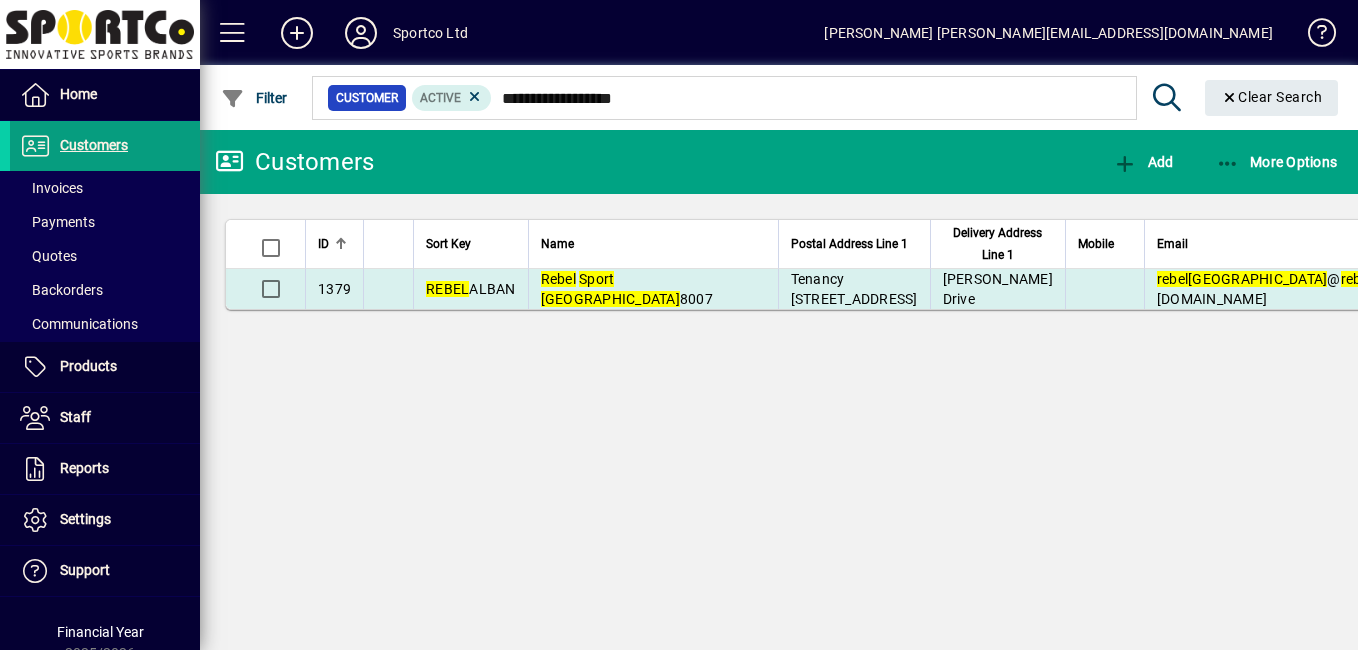 click on "Rebel   Sport   Albany  8007" at bounding box center [653, 289] 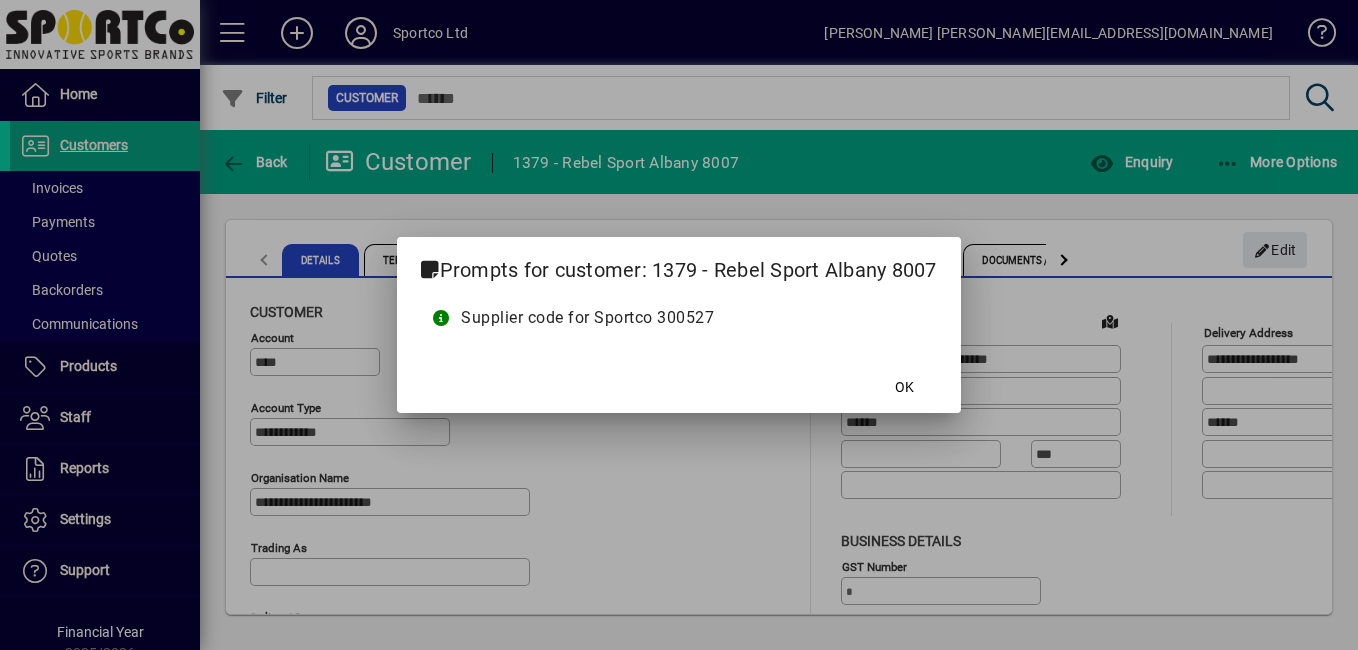 type on "**********" 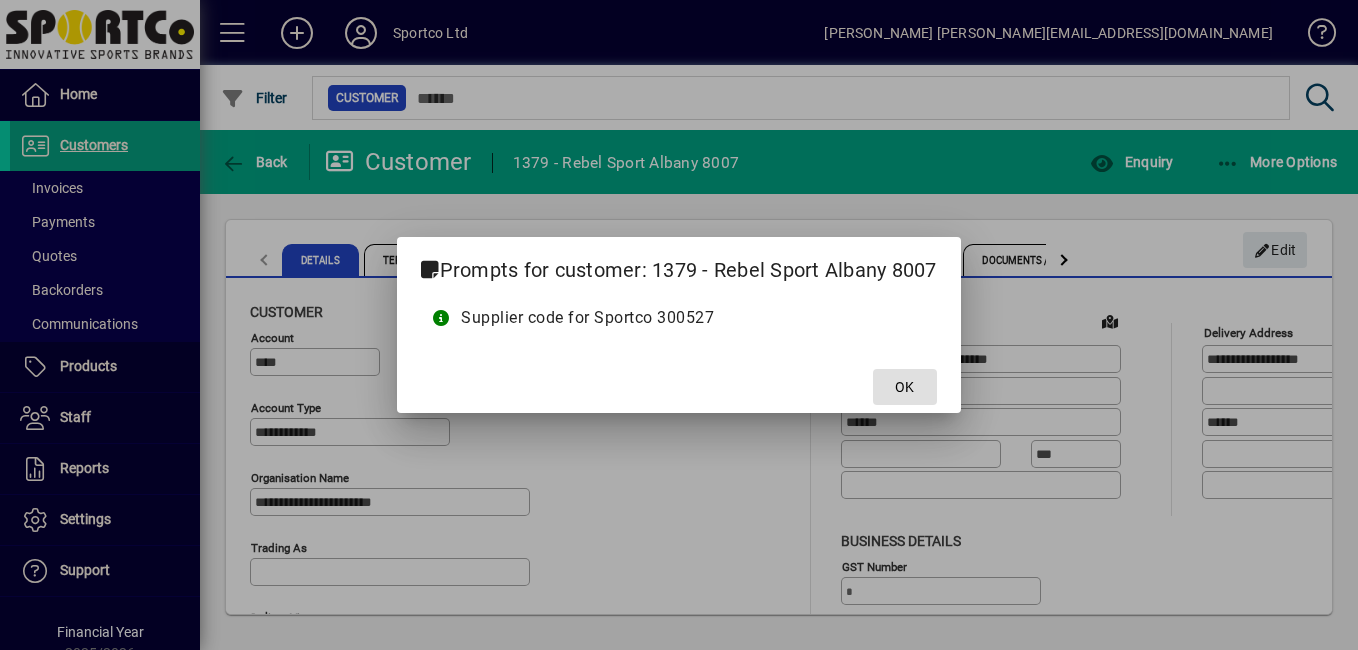 click on "OK" 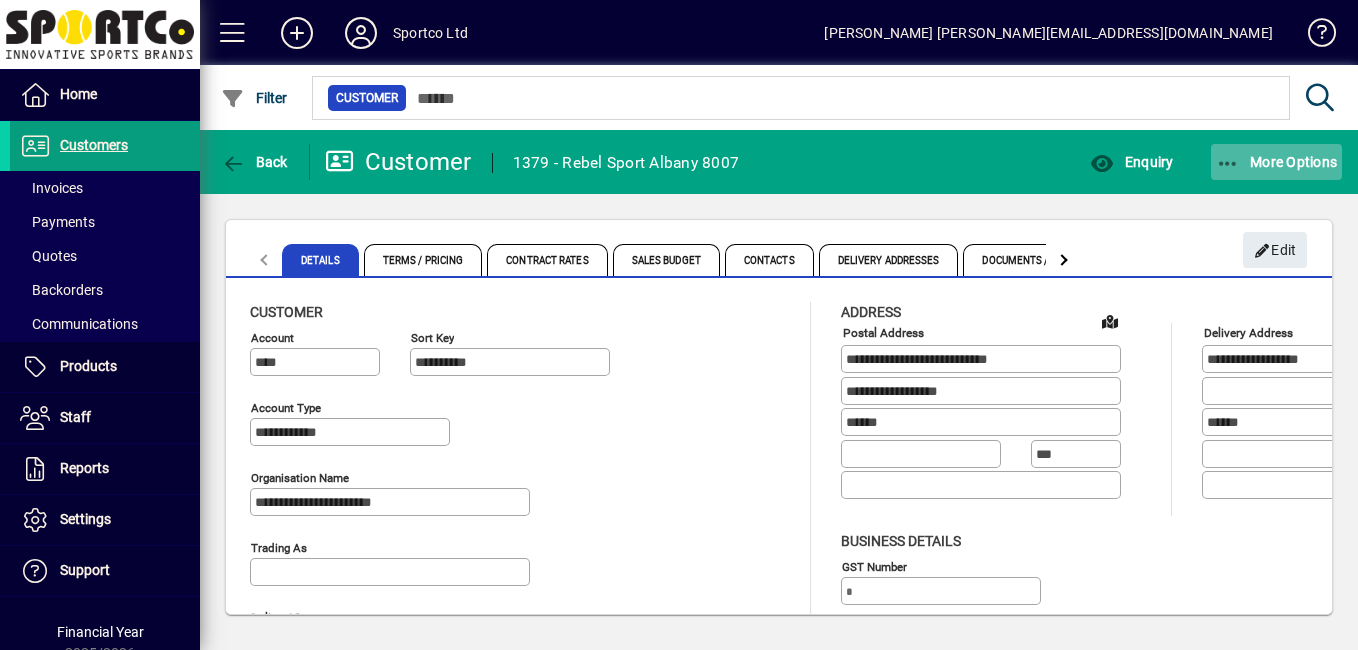 click 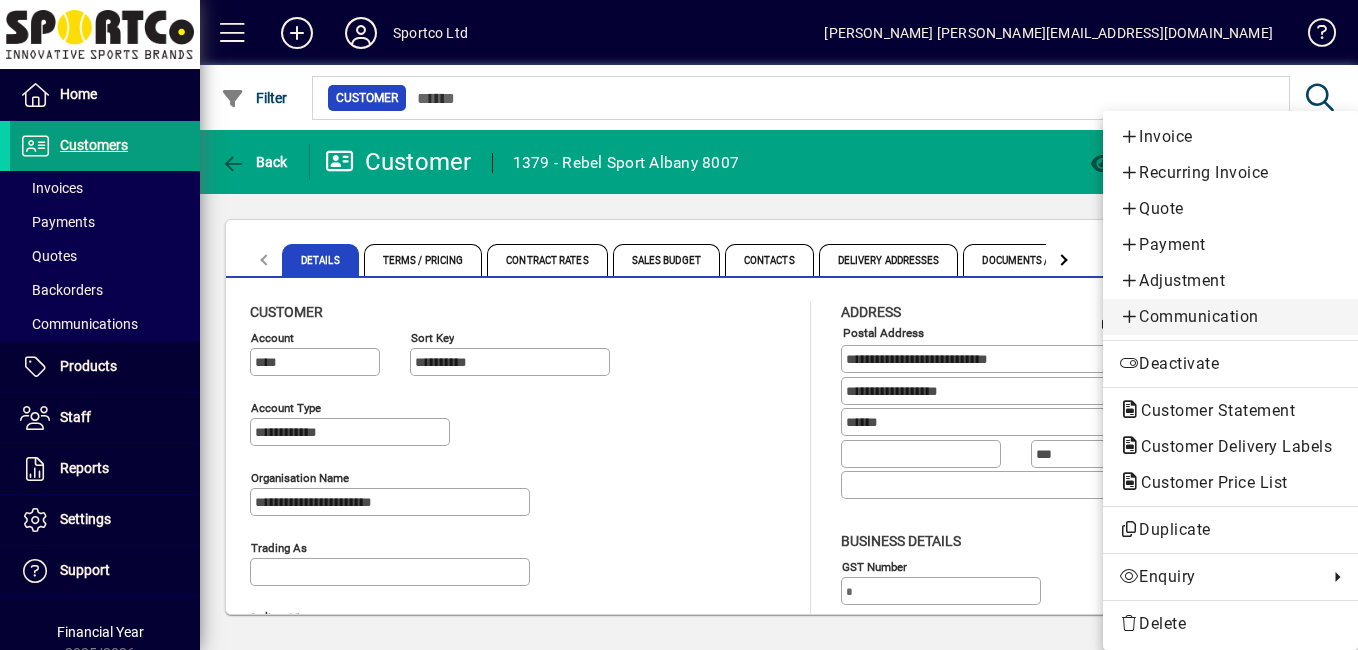click on "Communication" at bounding box center (1230, 317) 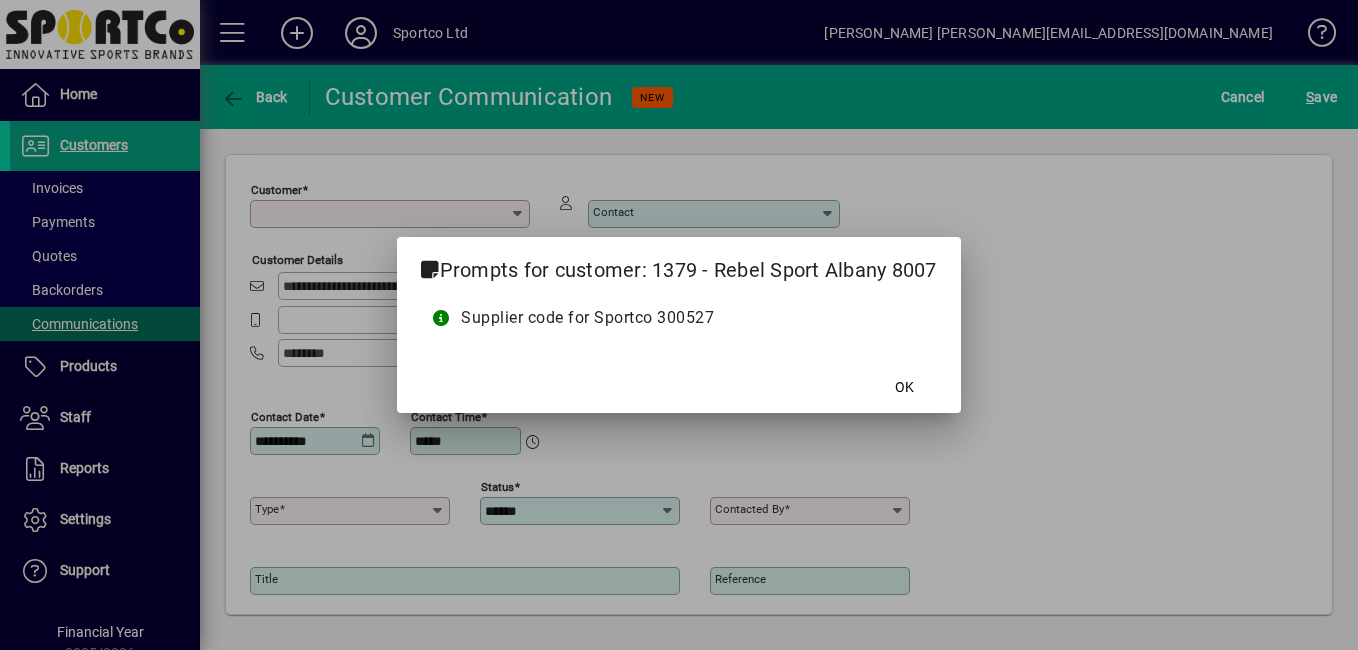 type on "**********" 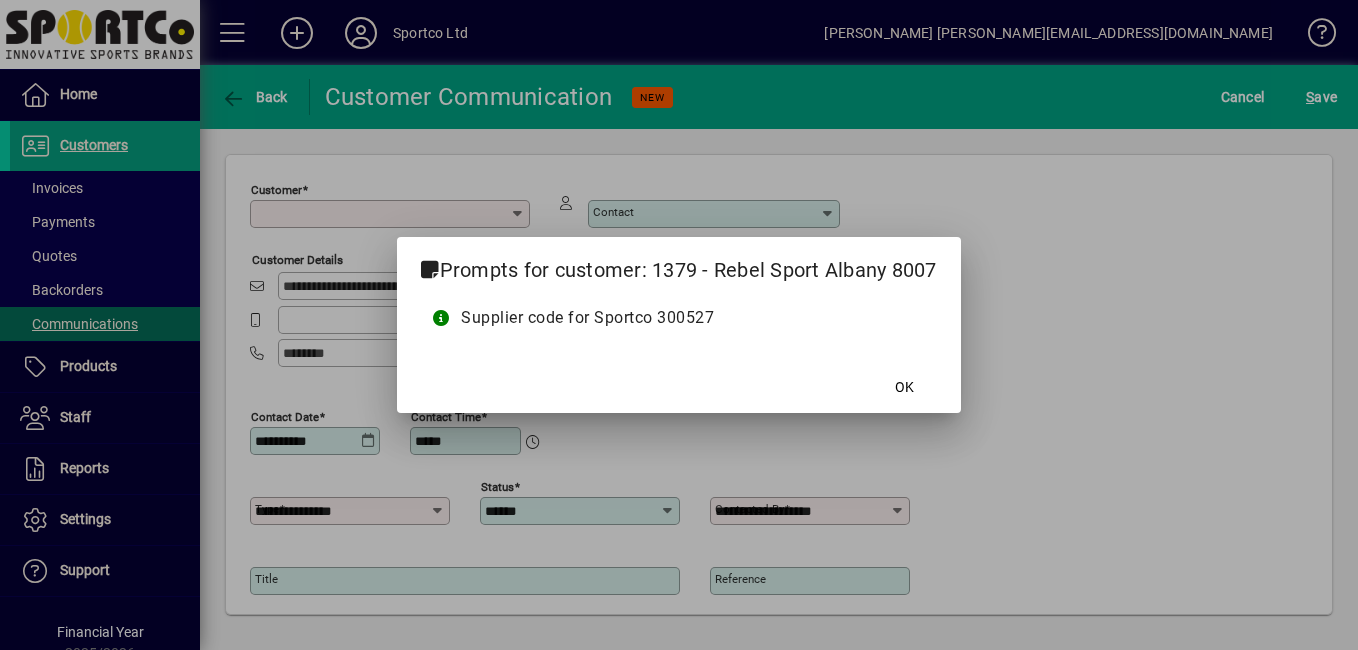 type on "**********" 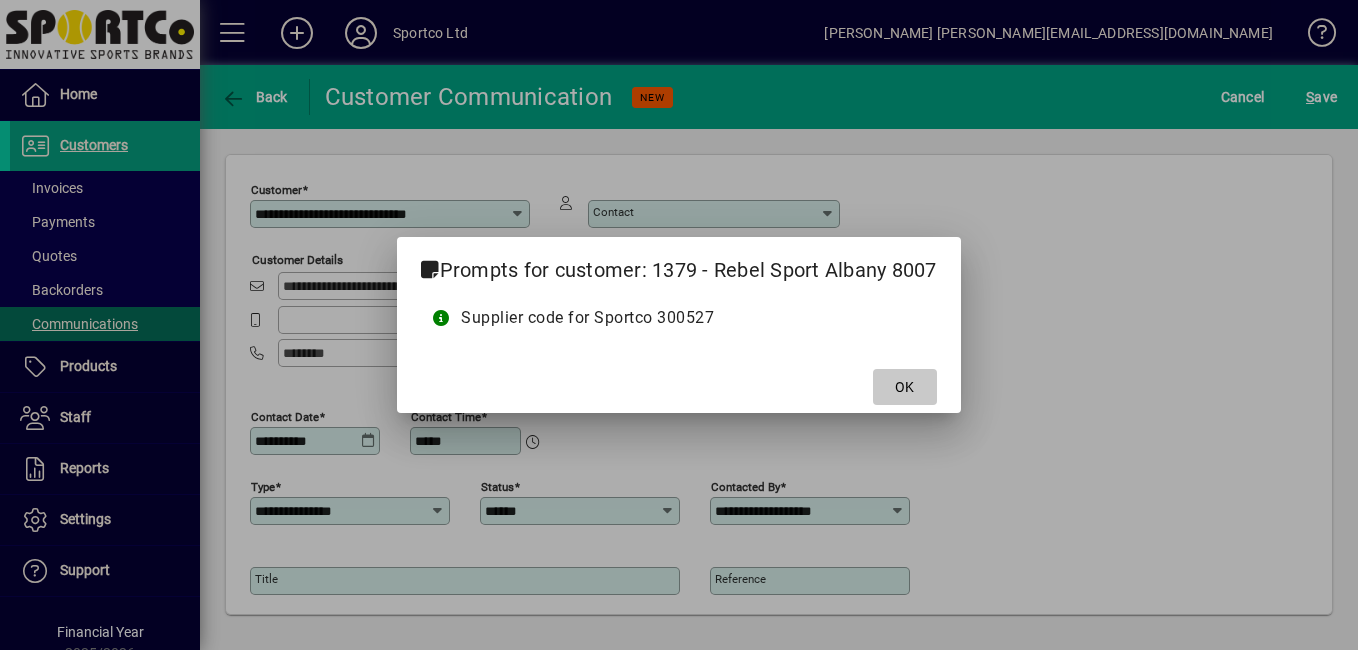 click on "OK" 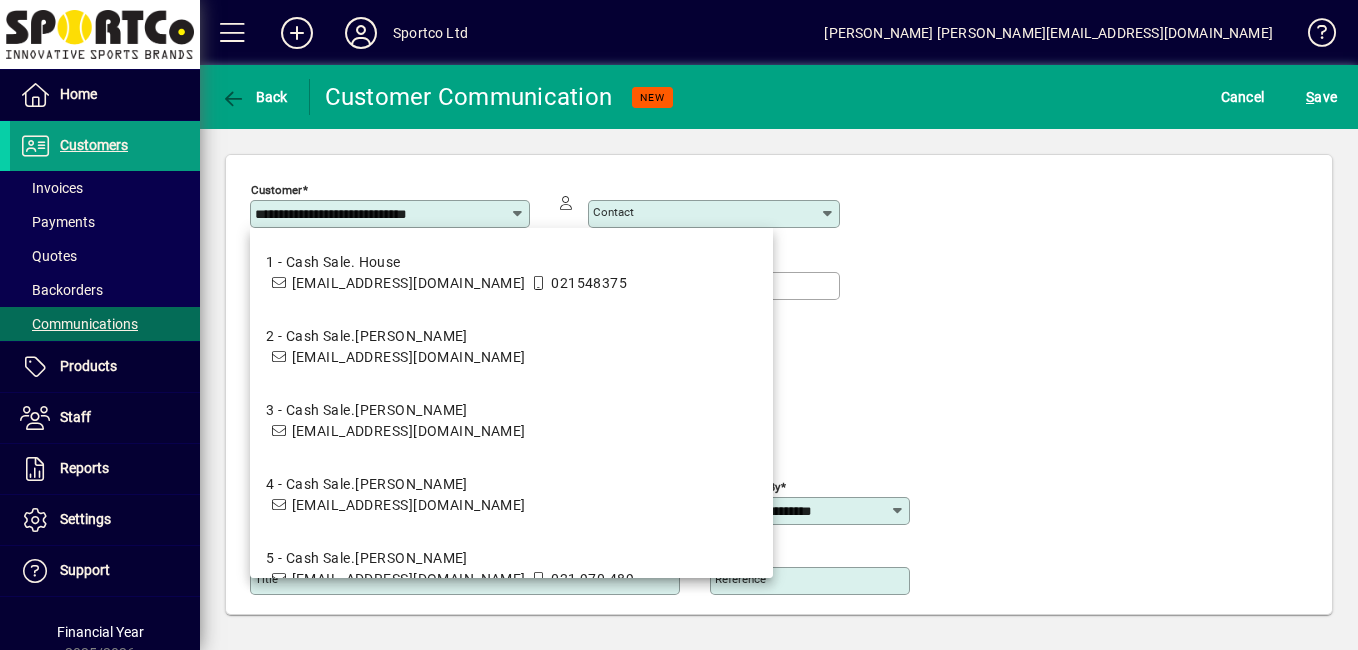scroll, scrollTop: 148, scrollLeft: 0, axis: vertical 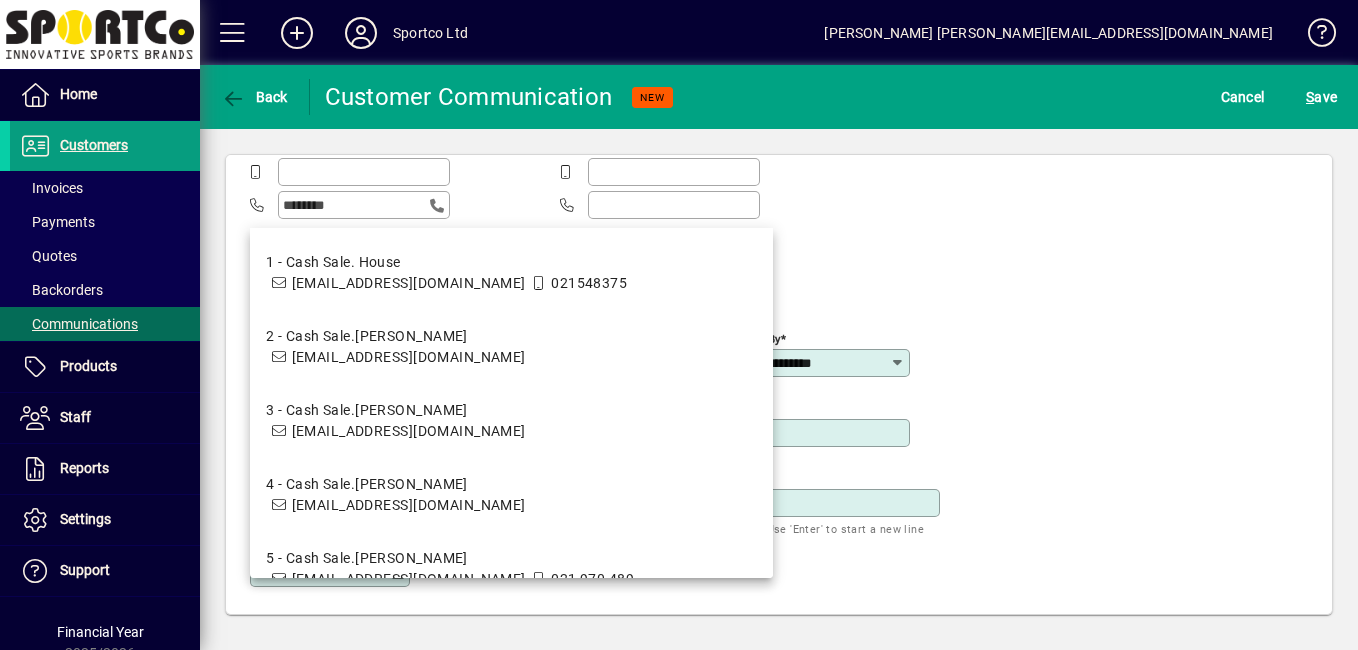click on "**********" 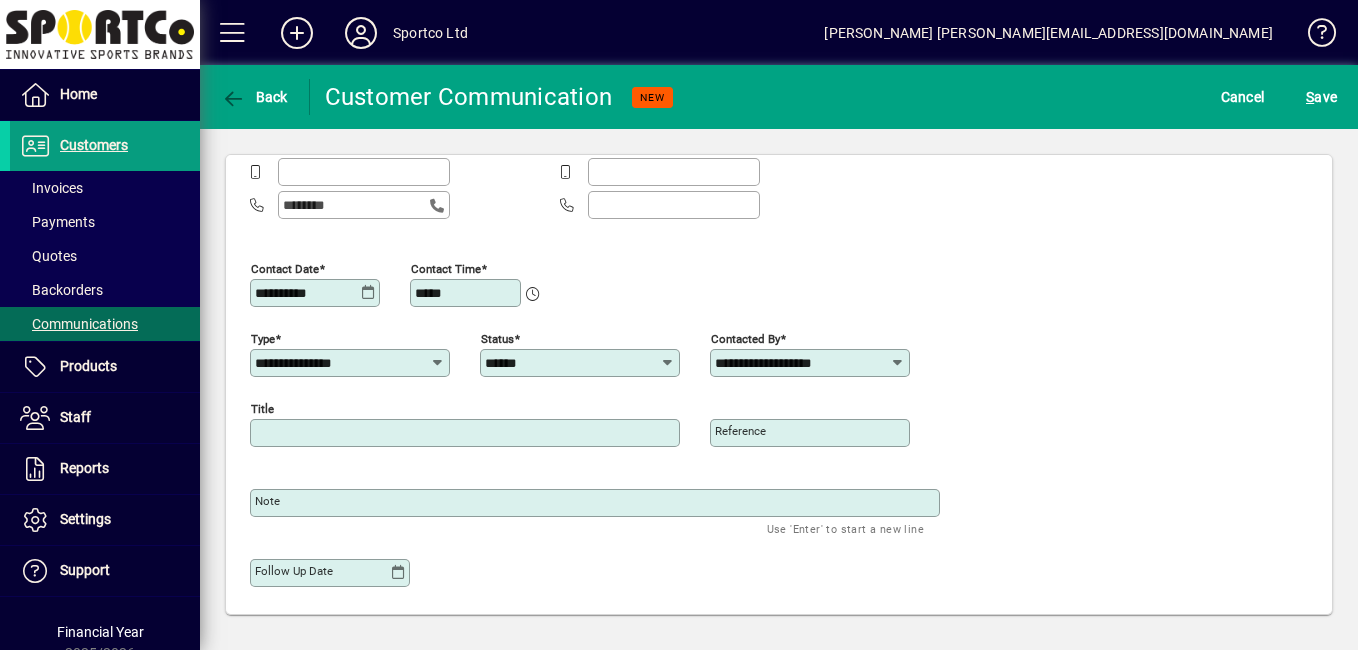 click on "Title" at bounding box center [467, 433] 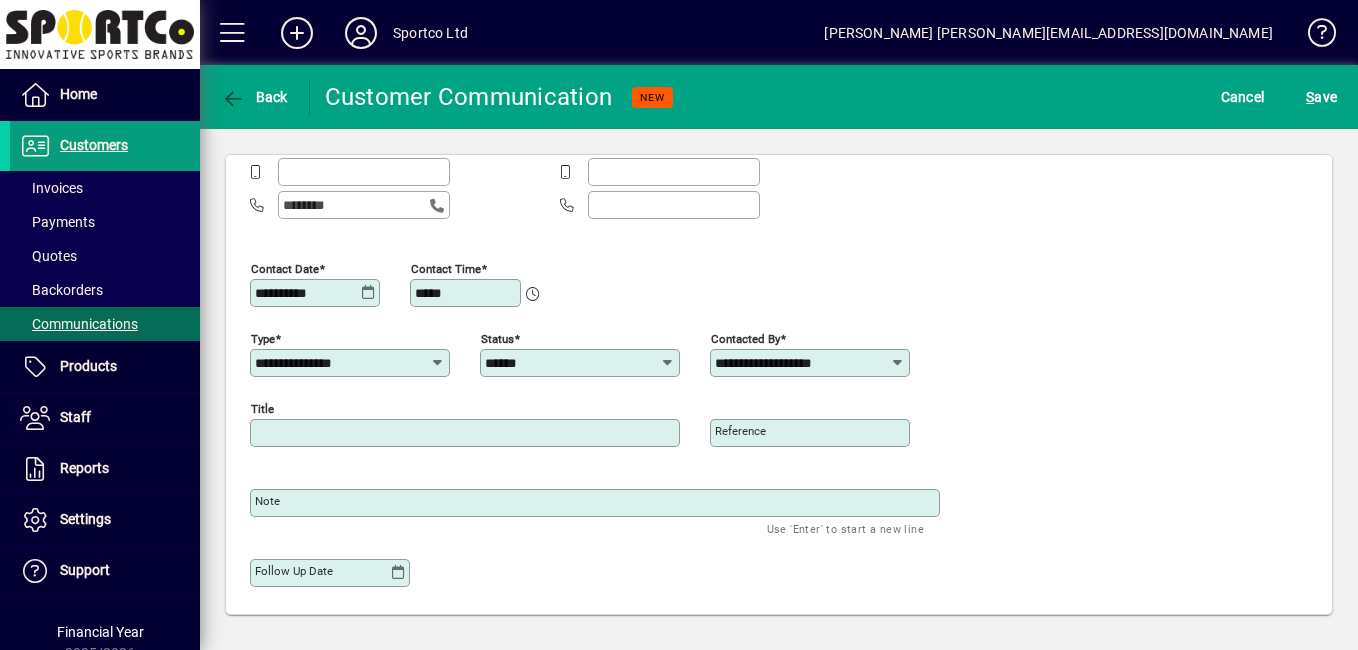 type on "******" 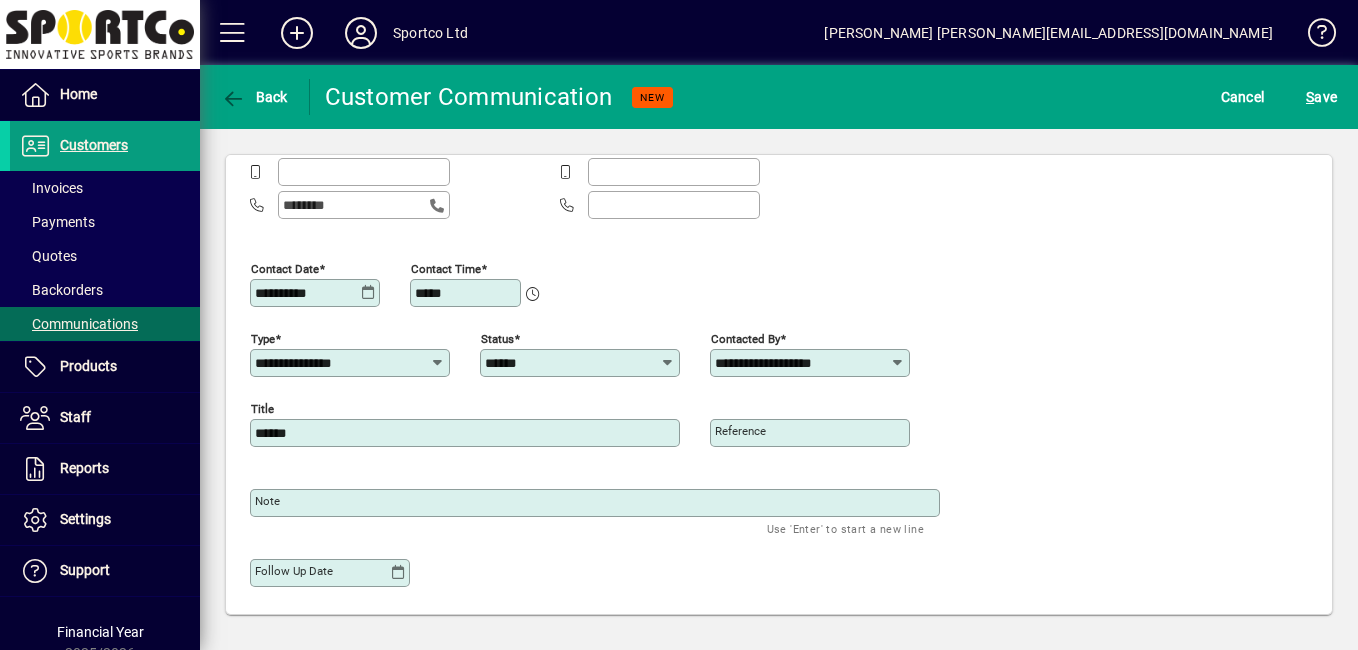 click on "Note" at bounding box center (597, 503) 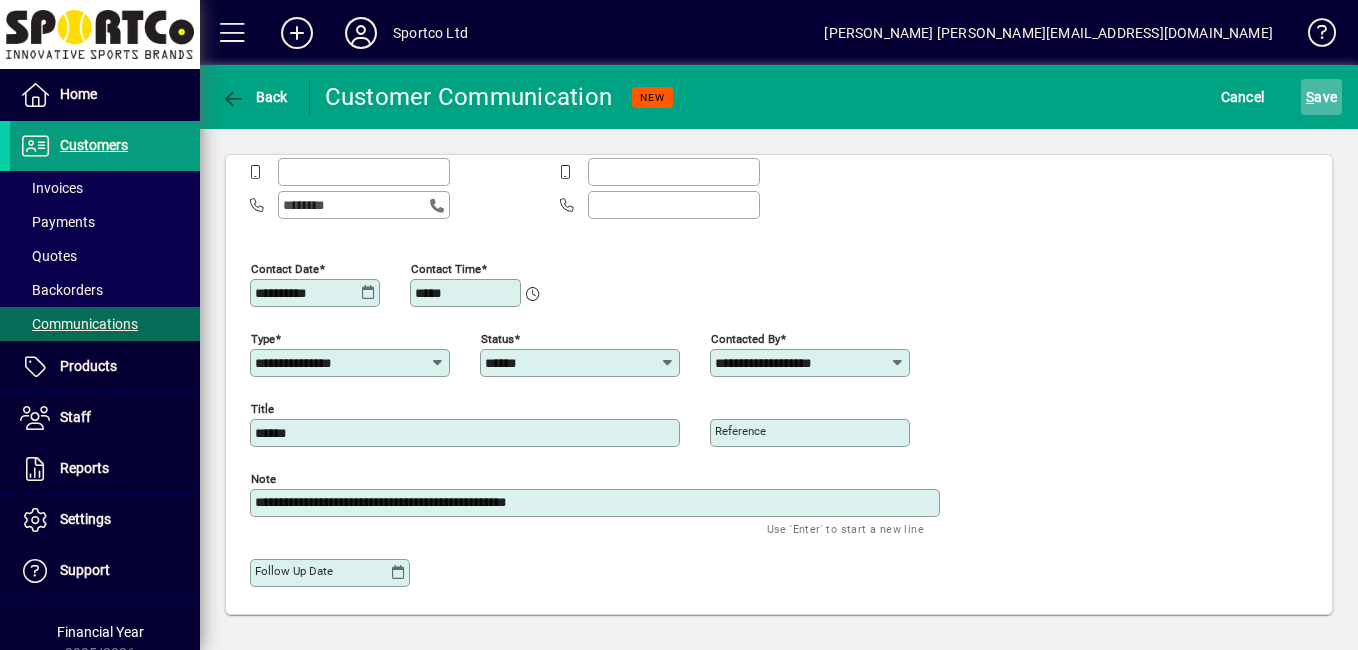 type on "**********" 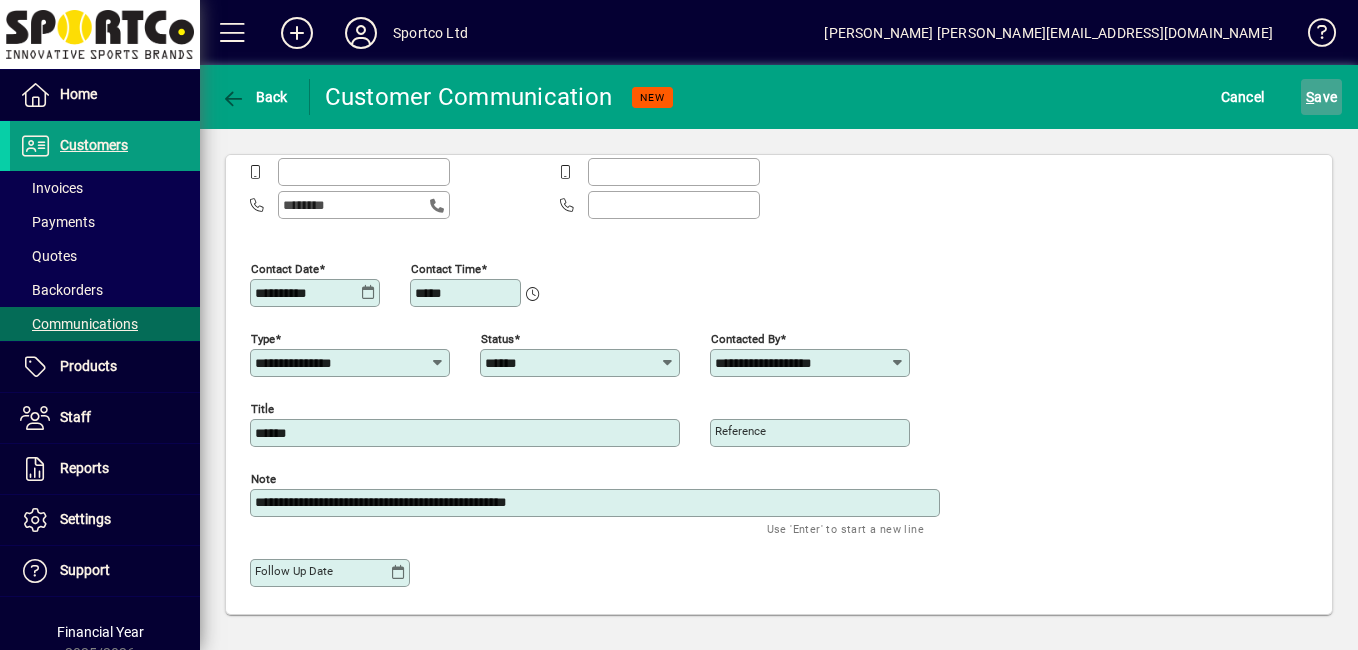 click on "S ave" 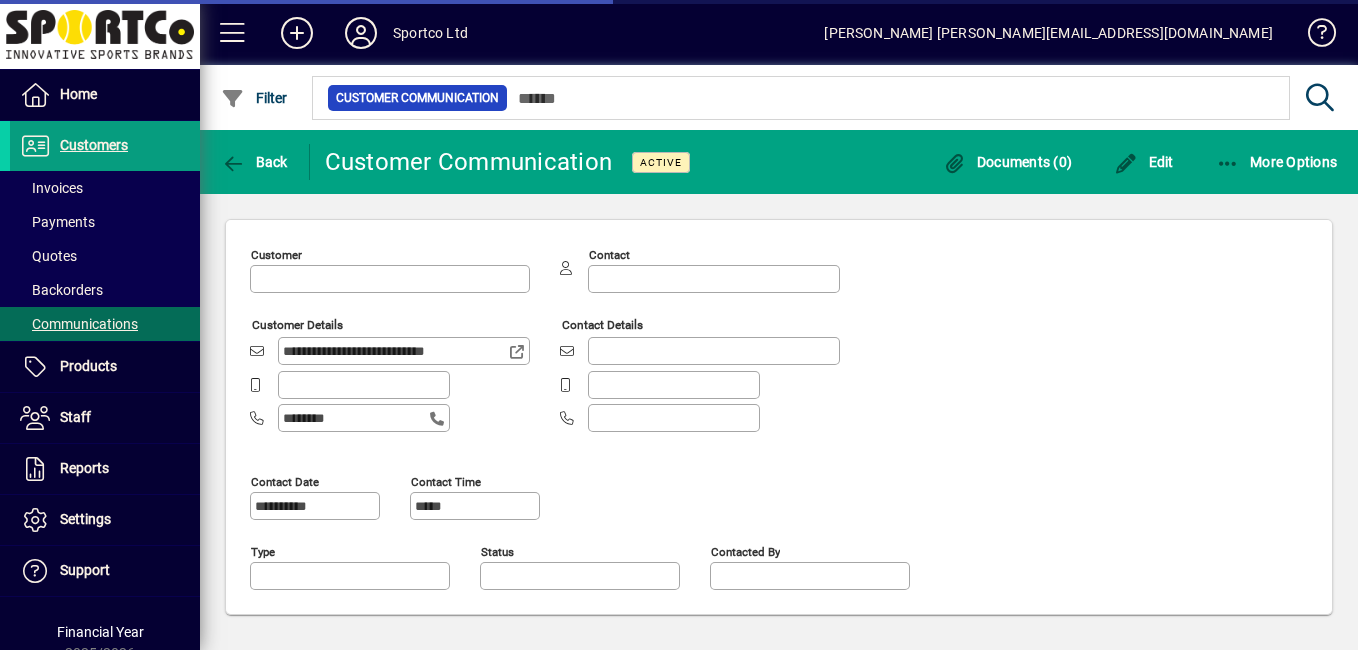 type on "**********" 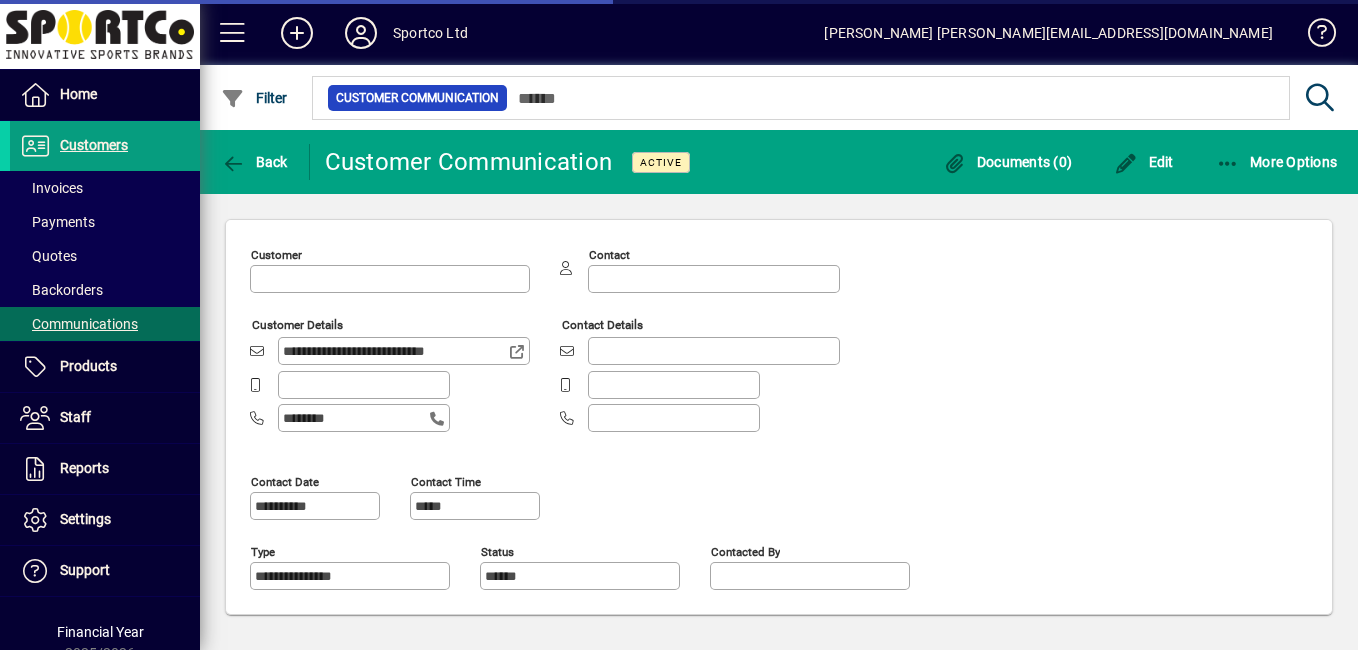 type on "**********" 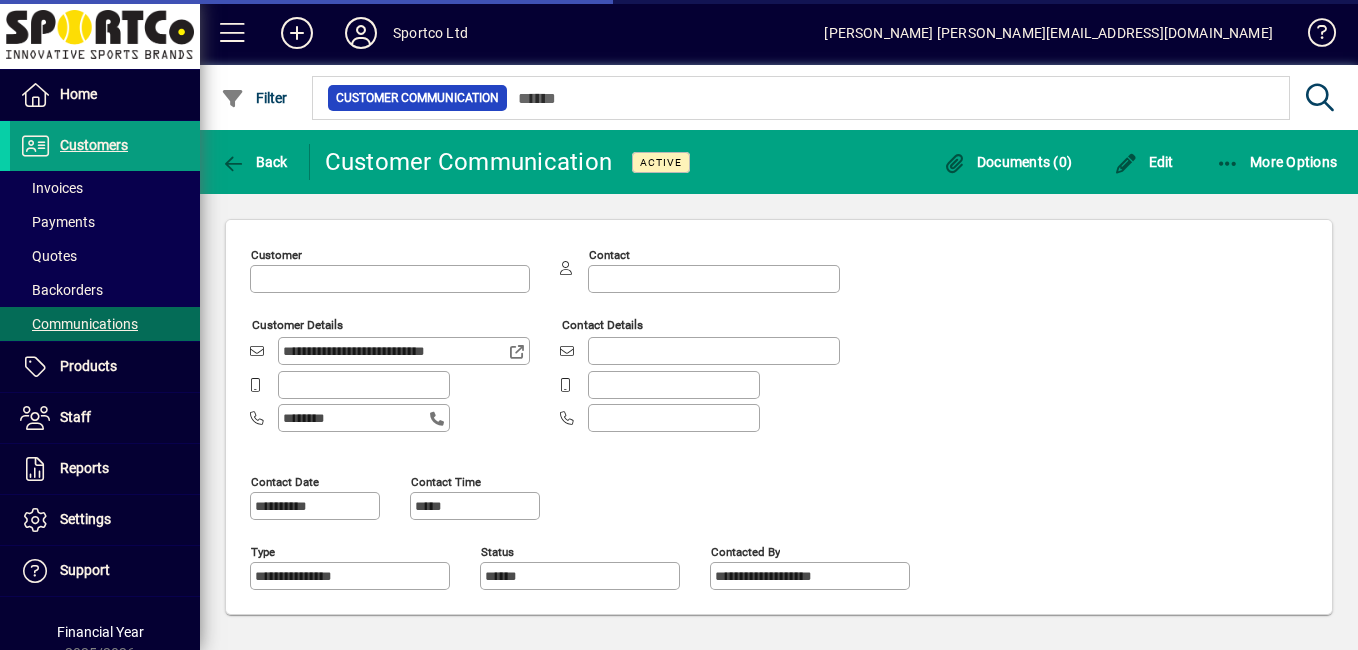 type on "**********" 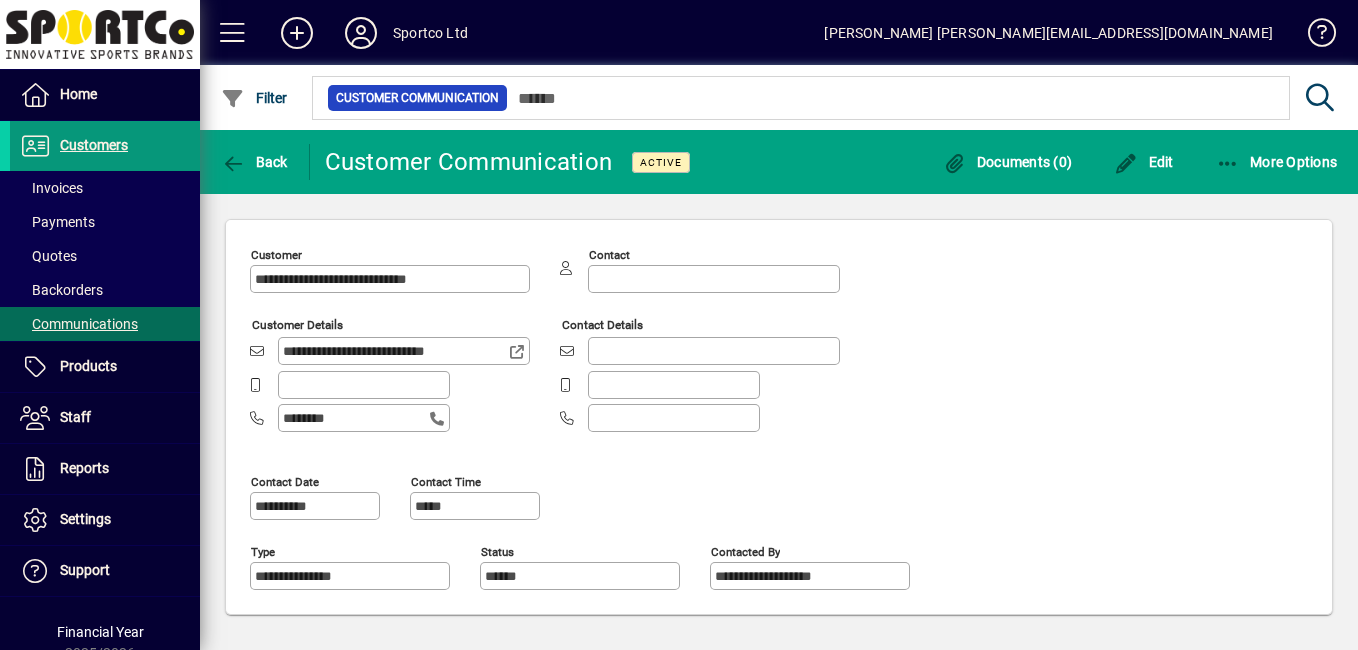 click on "Customers" at bounding box center [69, 146] 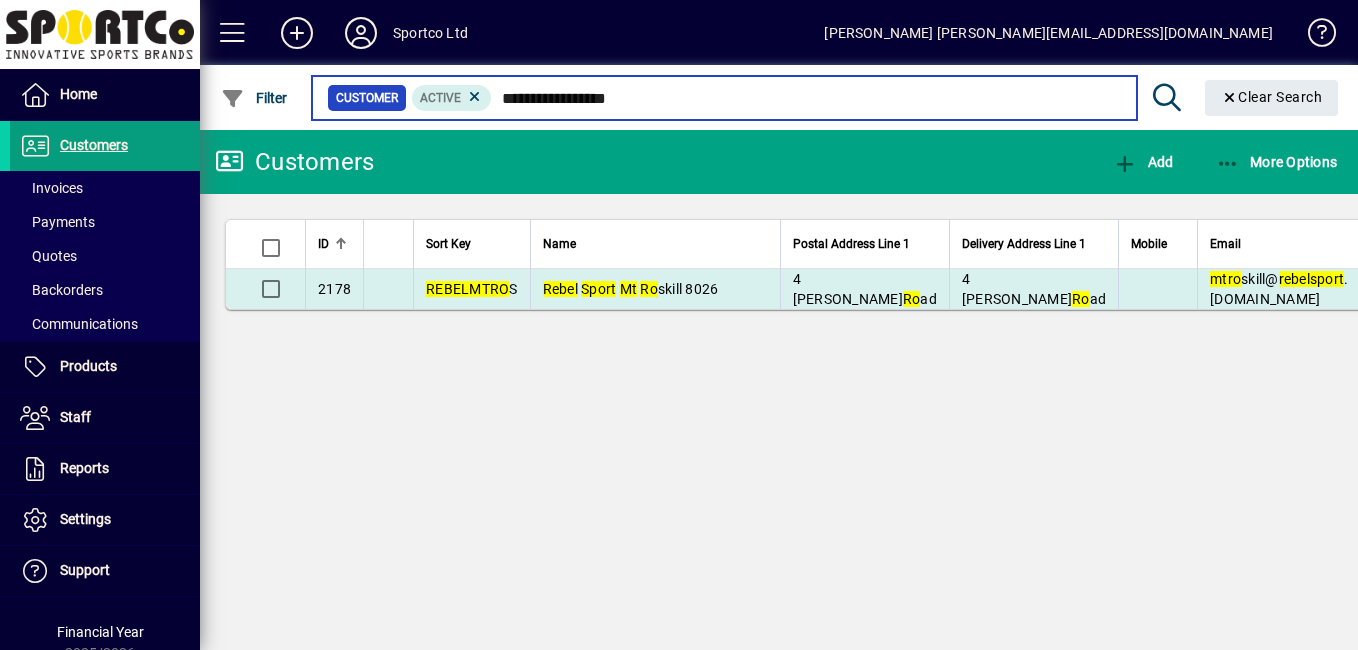 type on "**********" 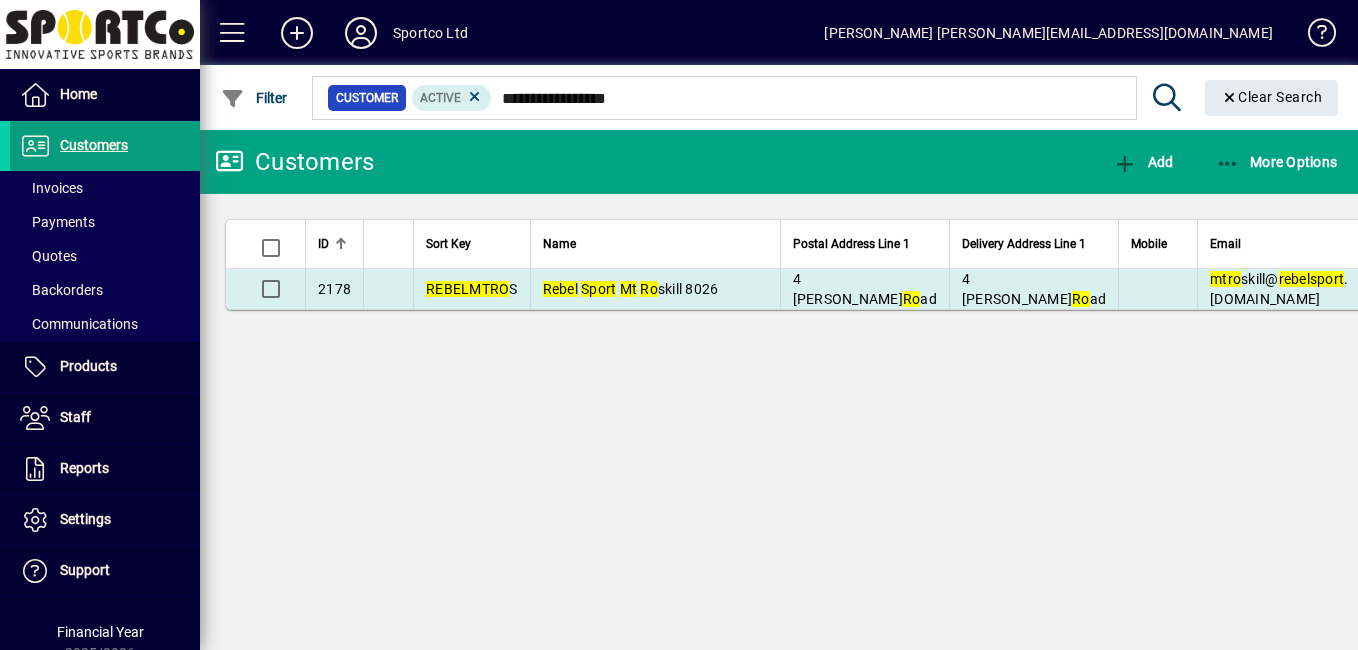 click on "Ro" at bounding box center (649, 289) 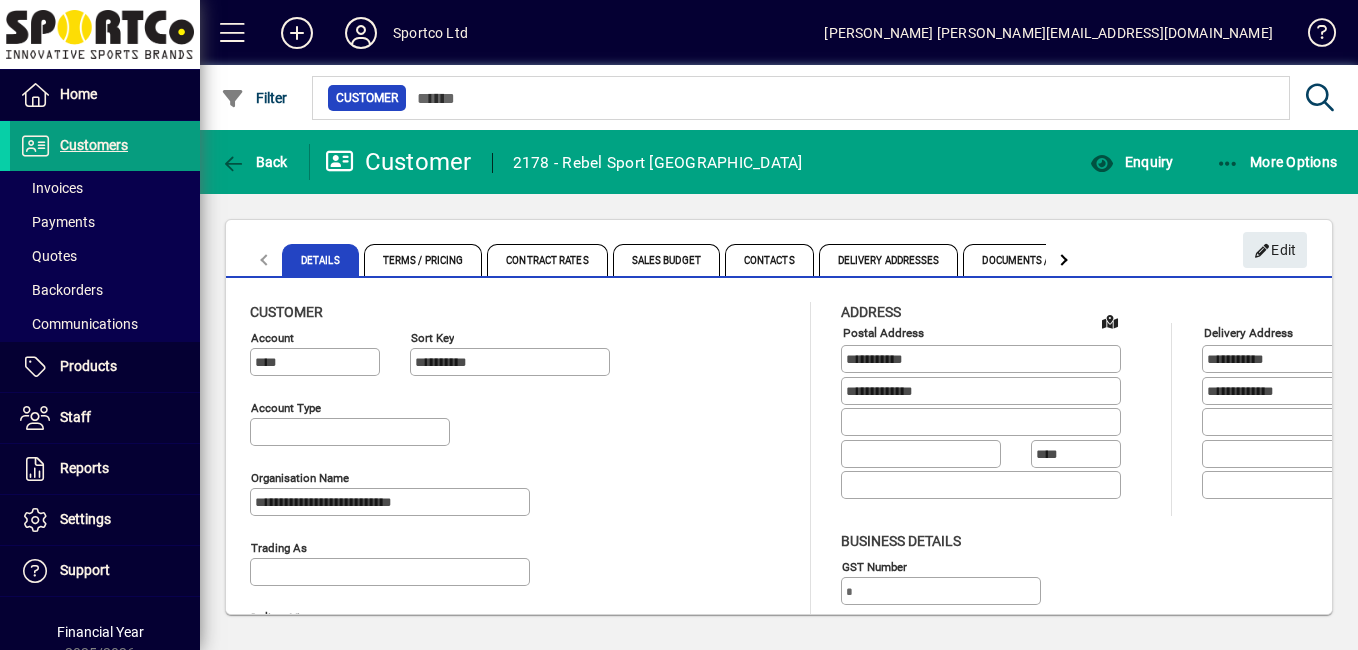 type on "**********" 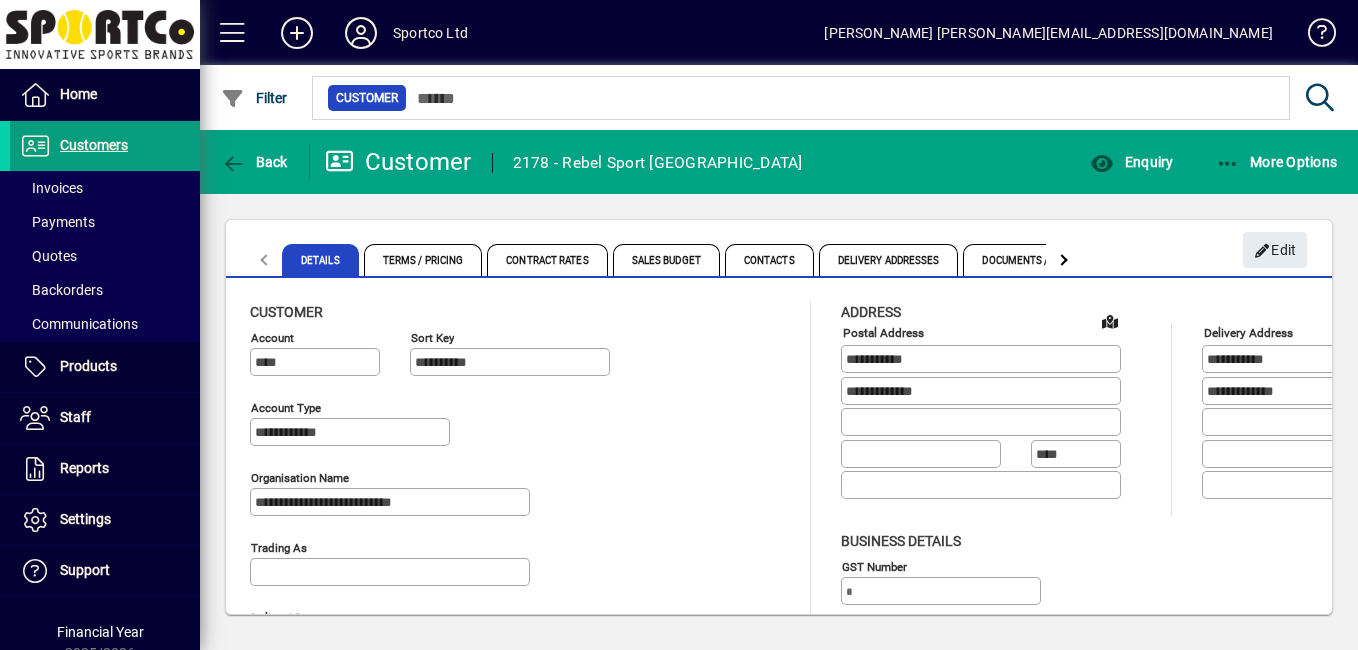 type on "**********" 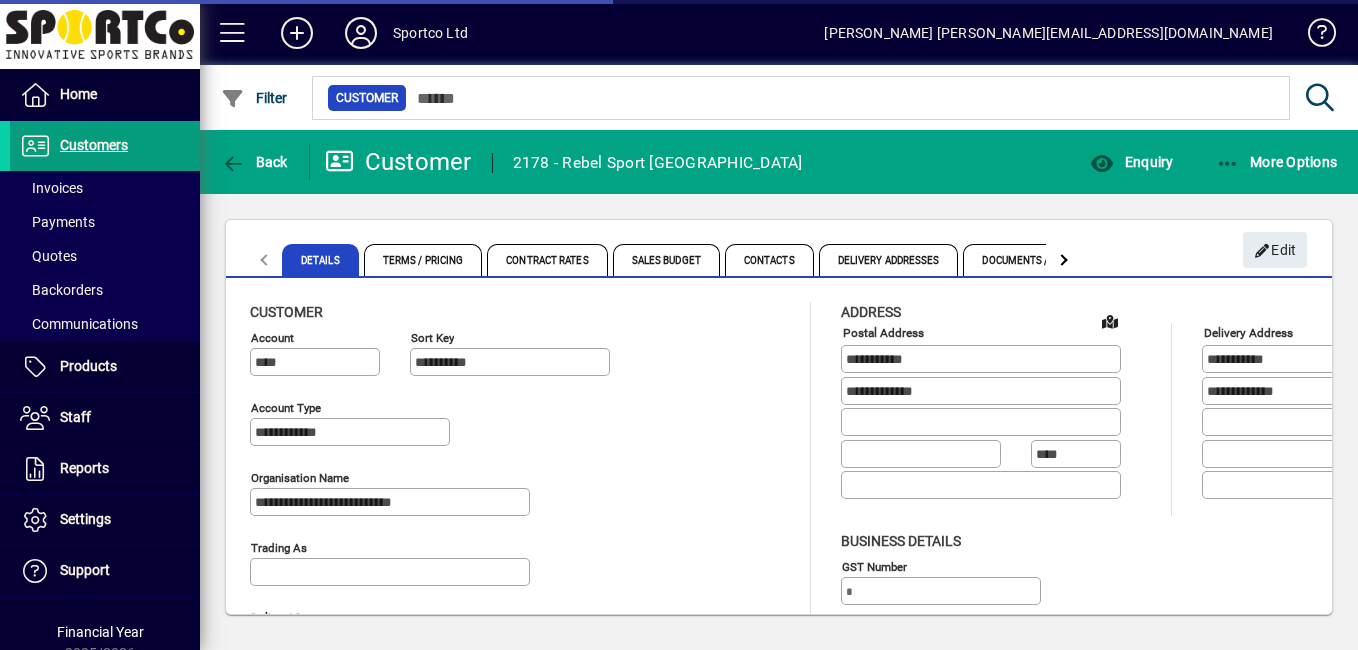 type on "**********" 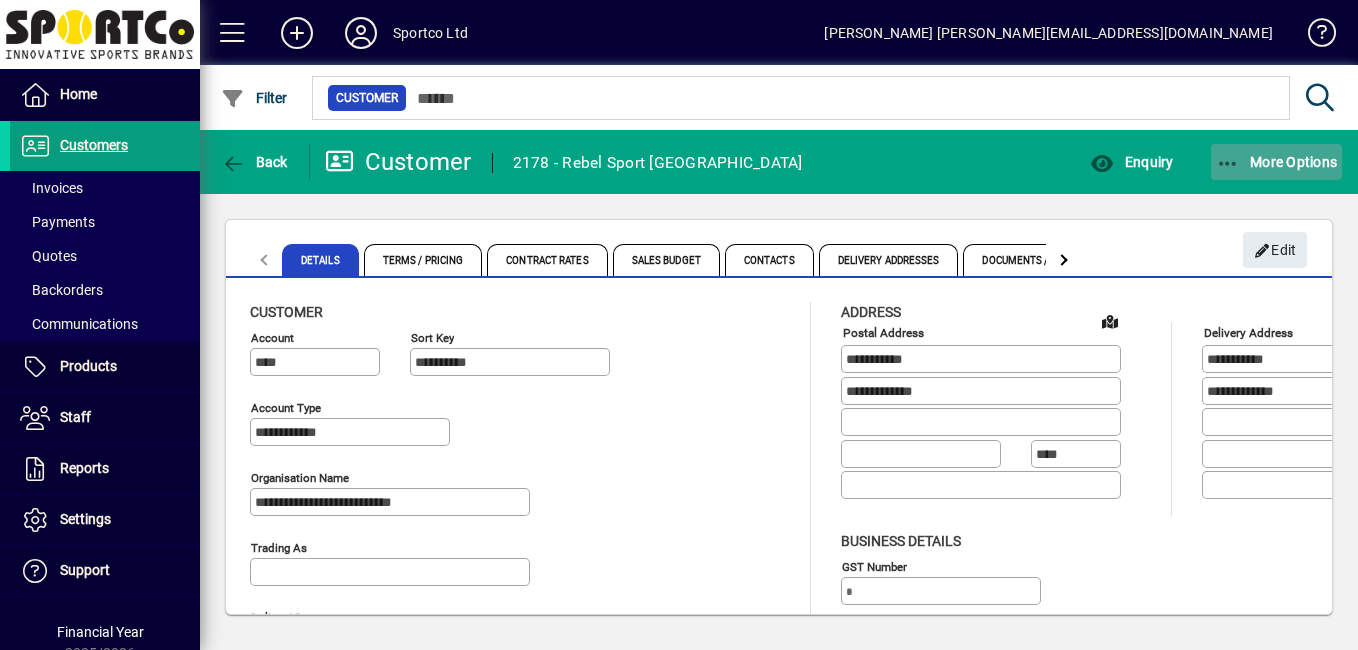 click 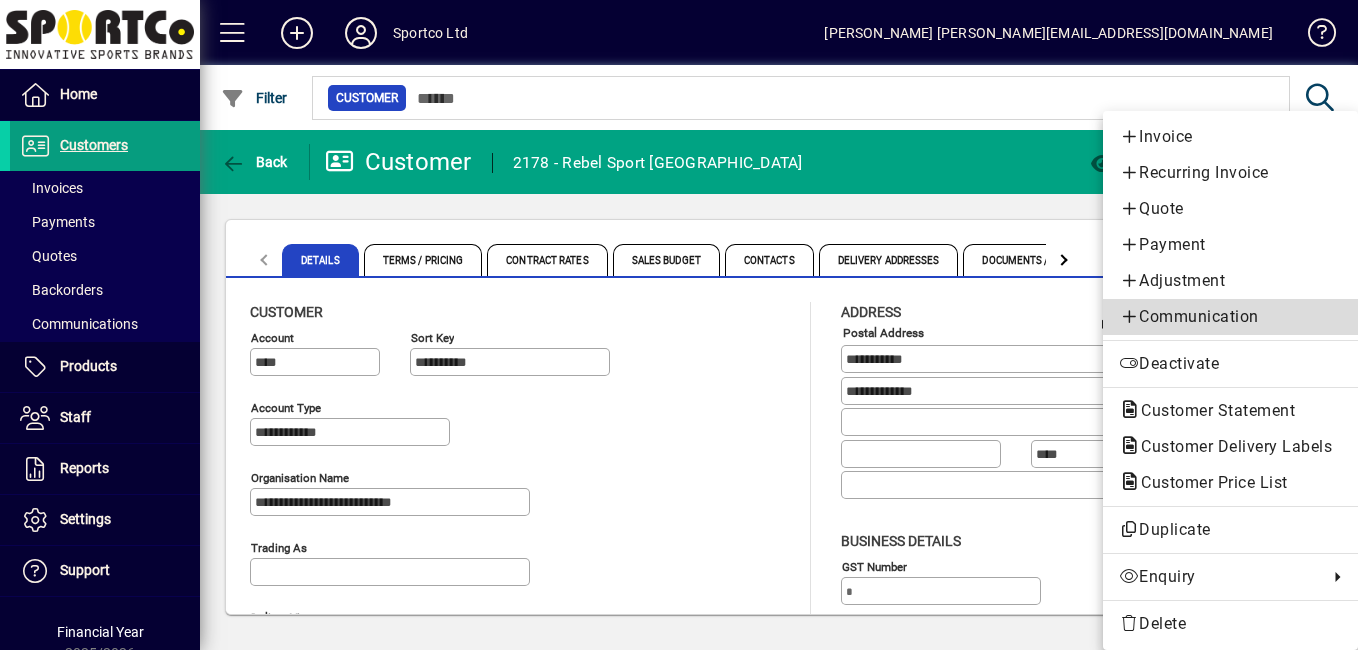 click on "Communication" at bounding box center [1230, 317] 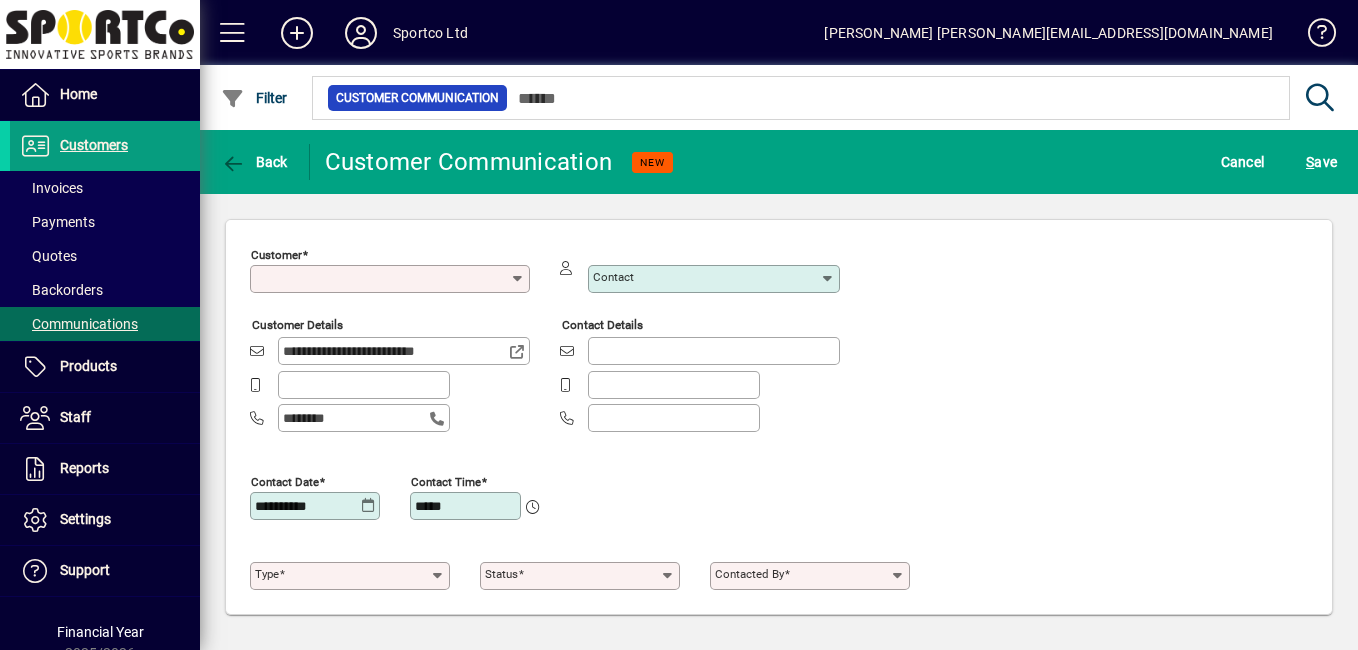 type on "**********" 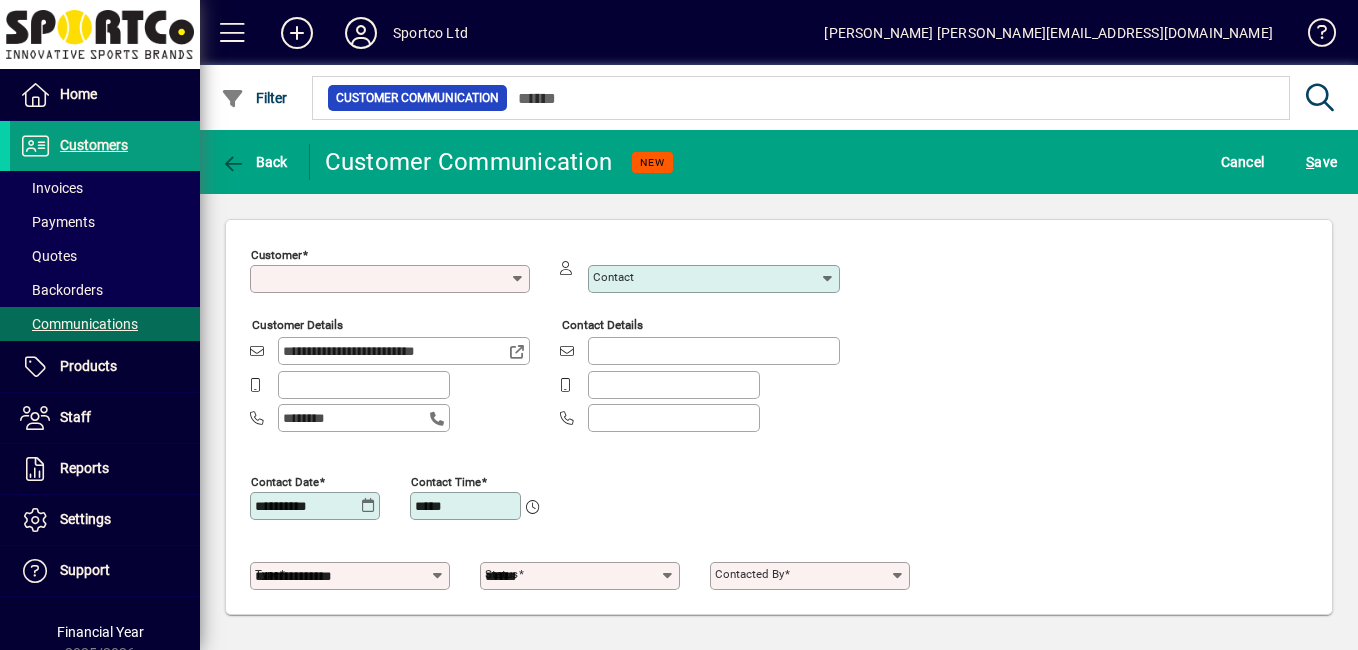 type on "**********" 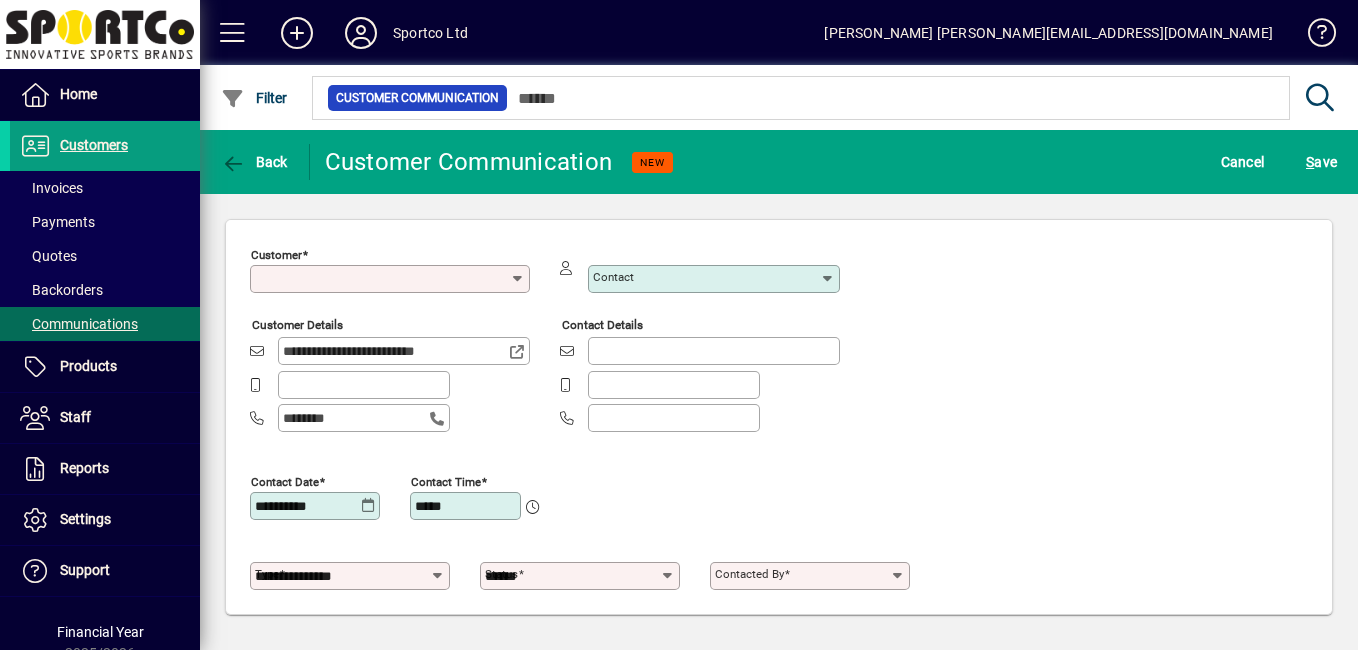 type on "**********" 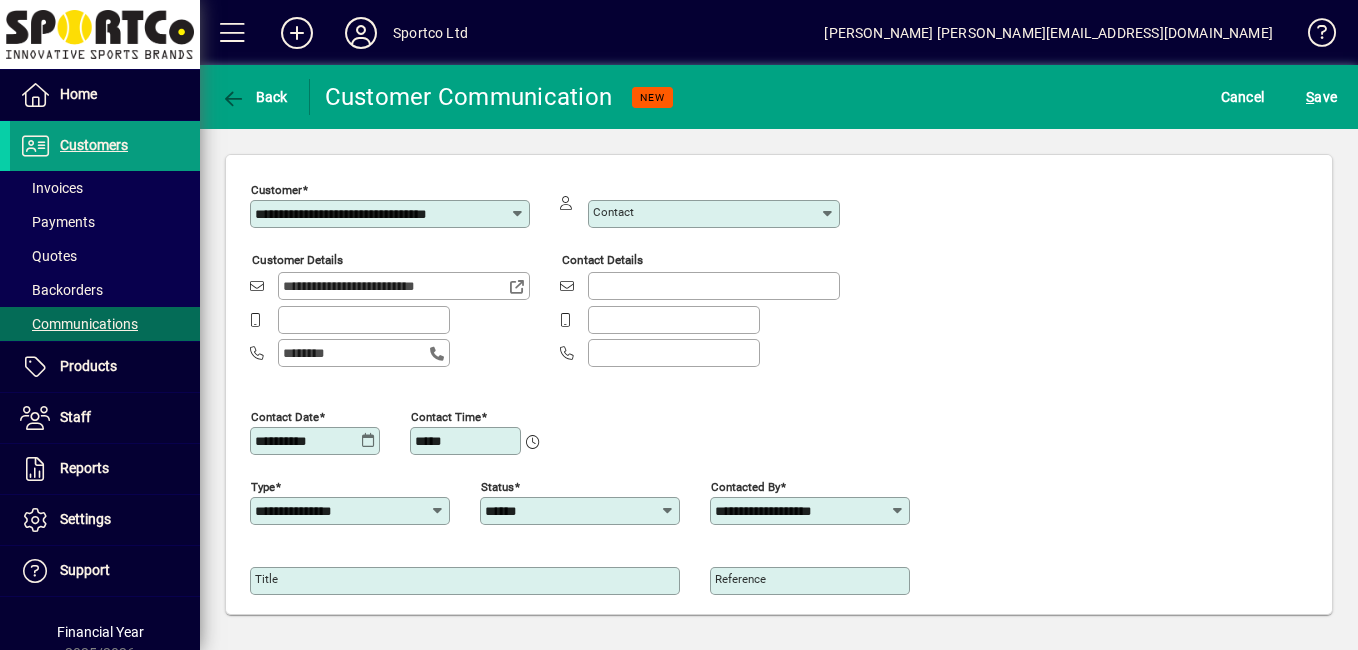 scroll, scrollTop: 148, scrollLeft: 0, axis: vertical 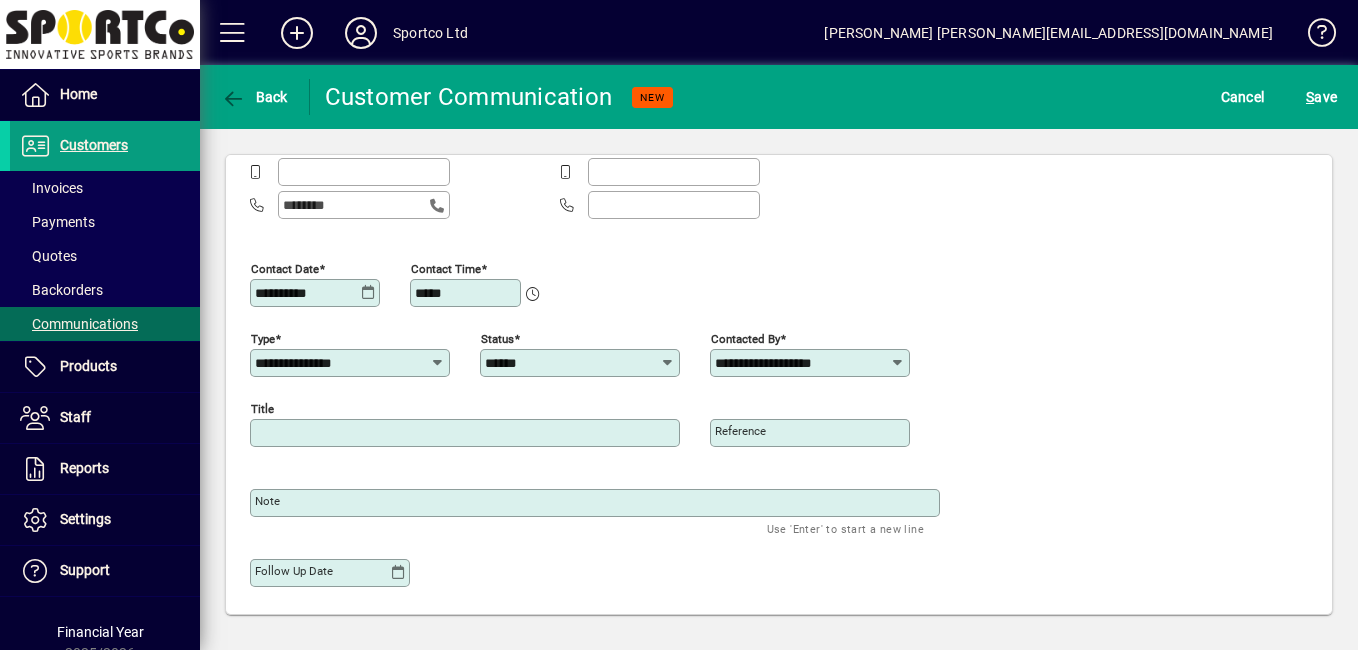 click on "Title" at bounding box center (467, 433) 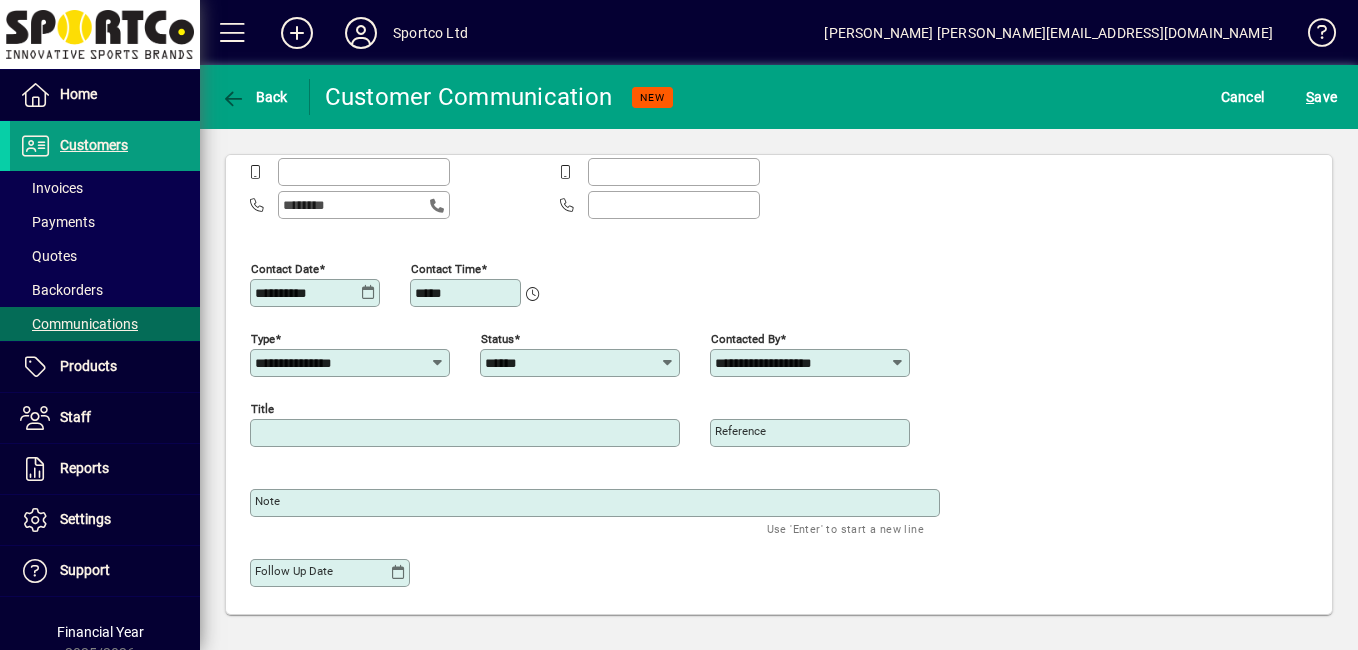 type on "******" 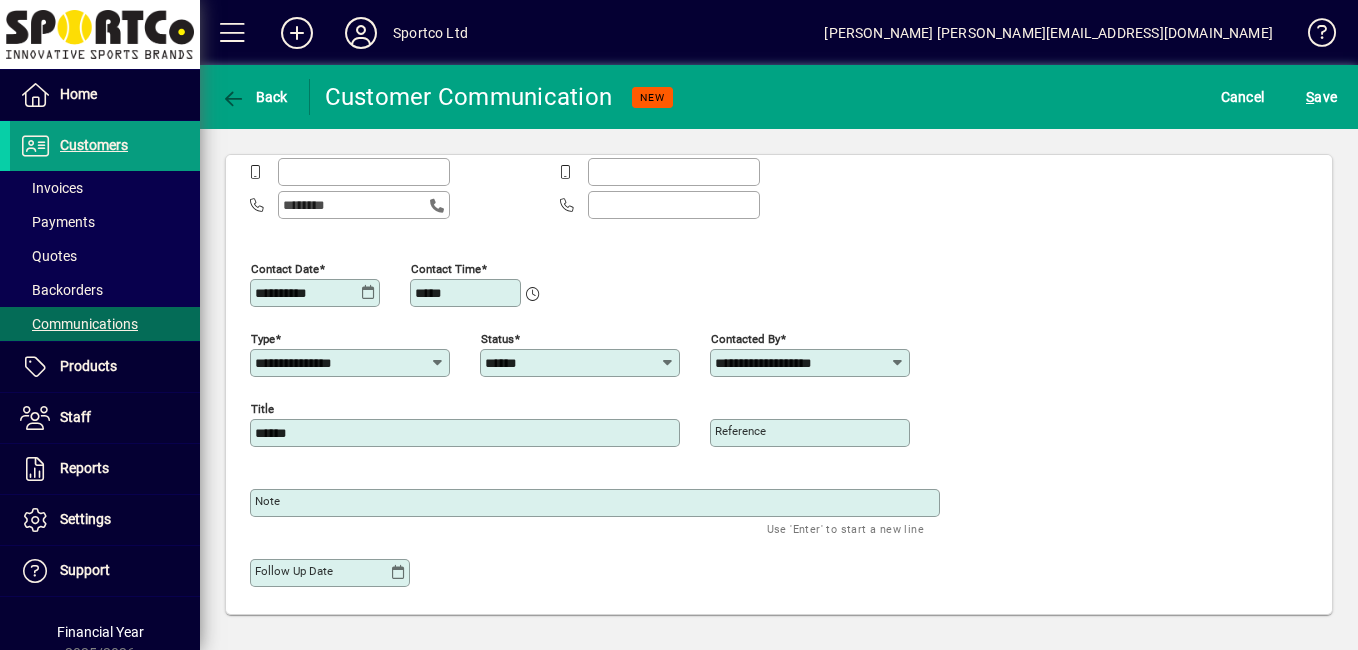 drag, startPoint x: 329, startPoint y: 506, endPoint x: 334, endPoint y: 490, distance: 16.763054 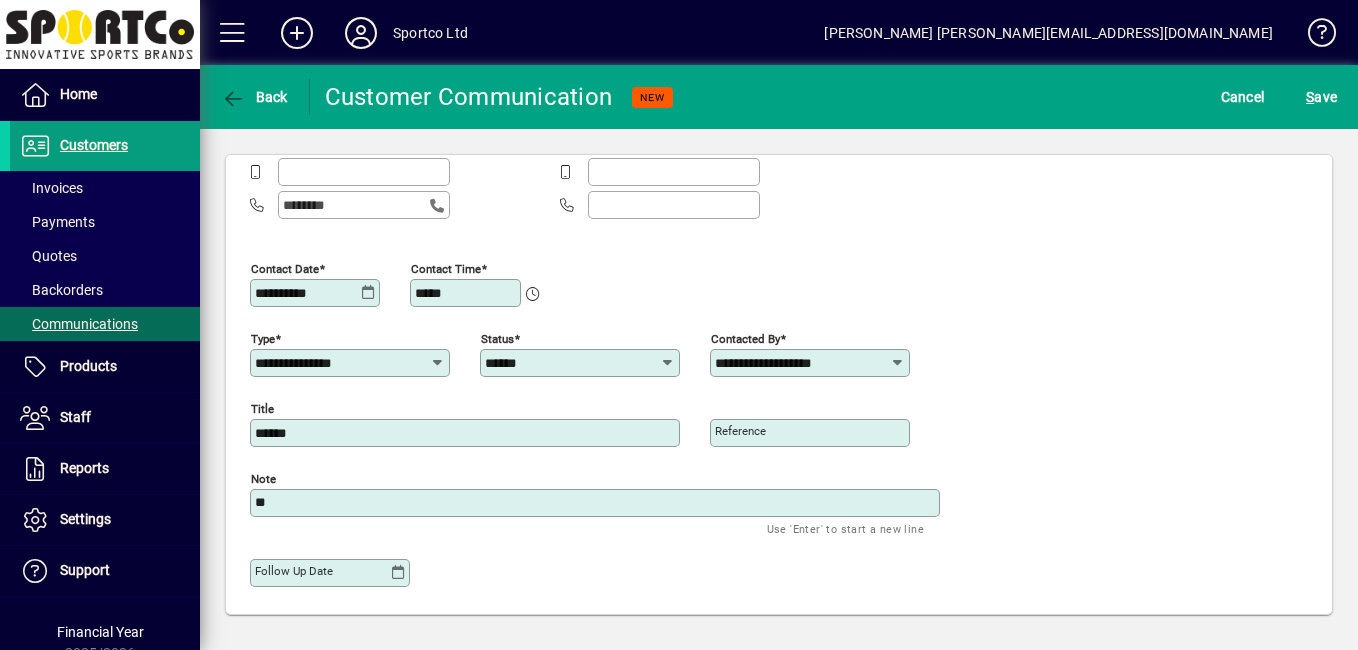 type on "*" 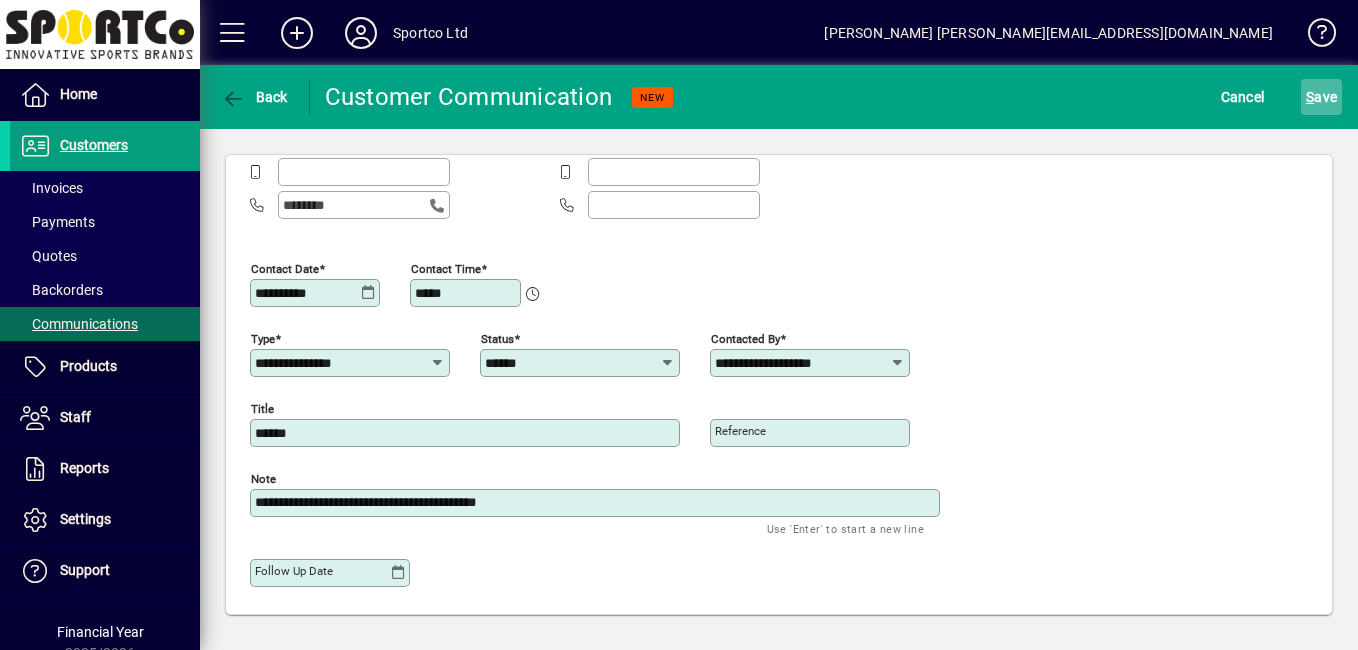 type on "**********" 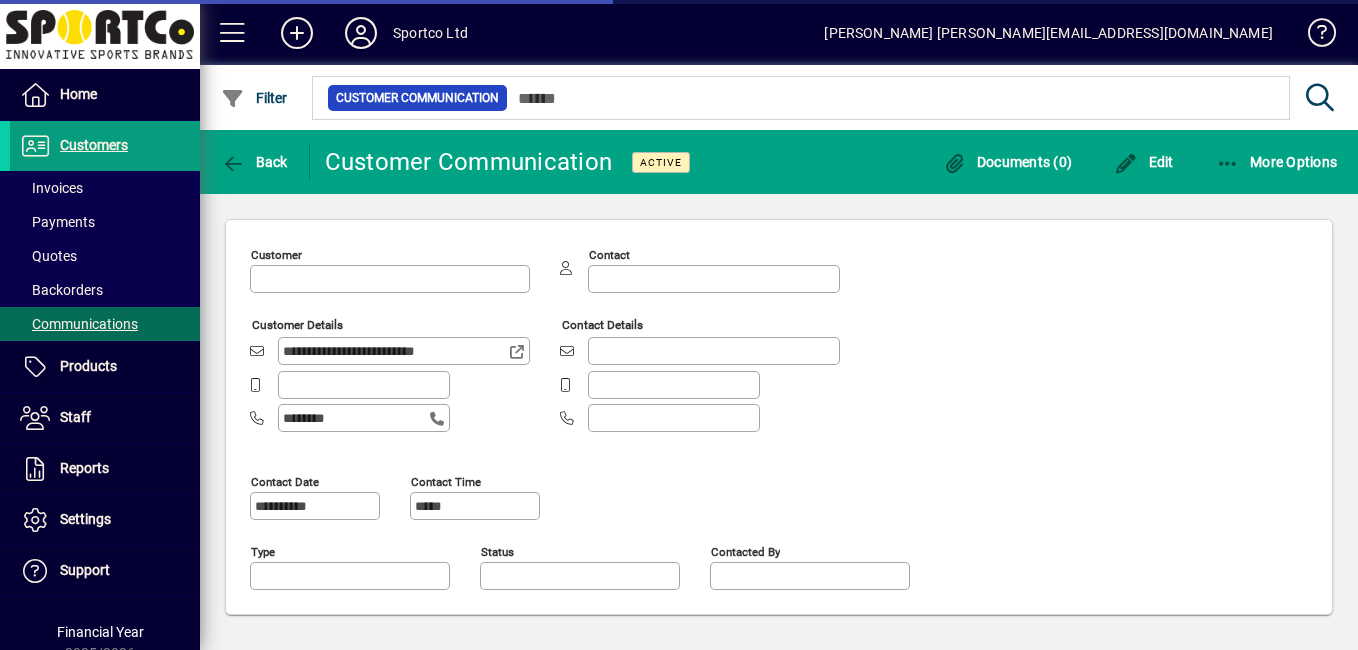 type on "**********" 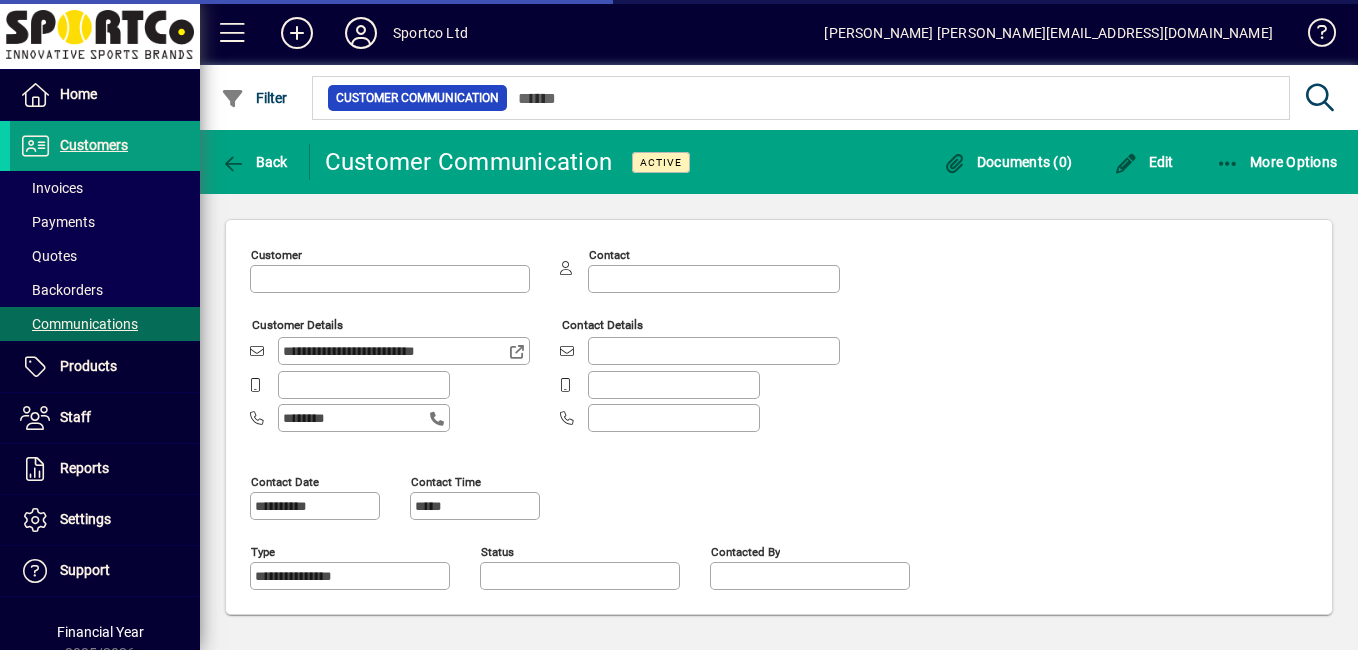 type on "******" 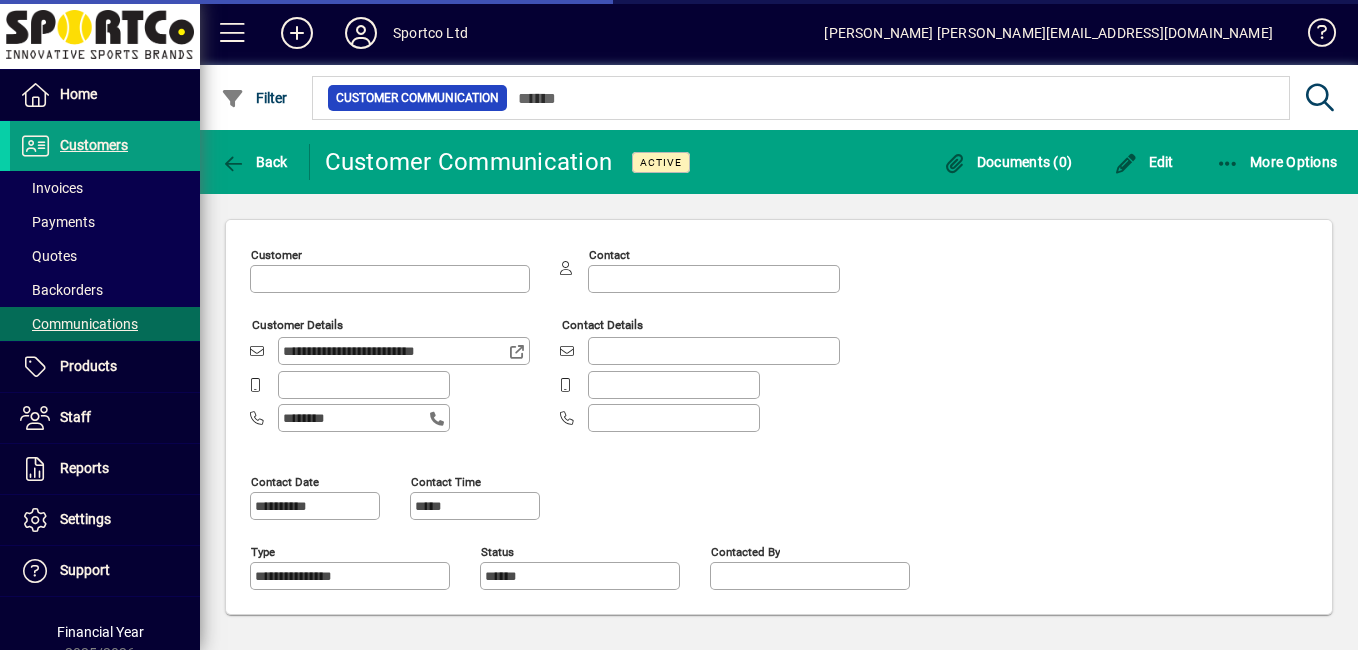 type on "**********" 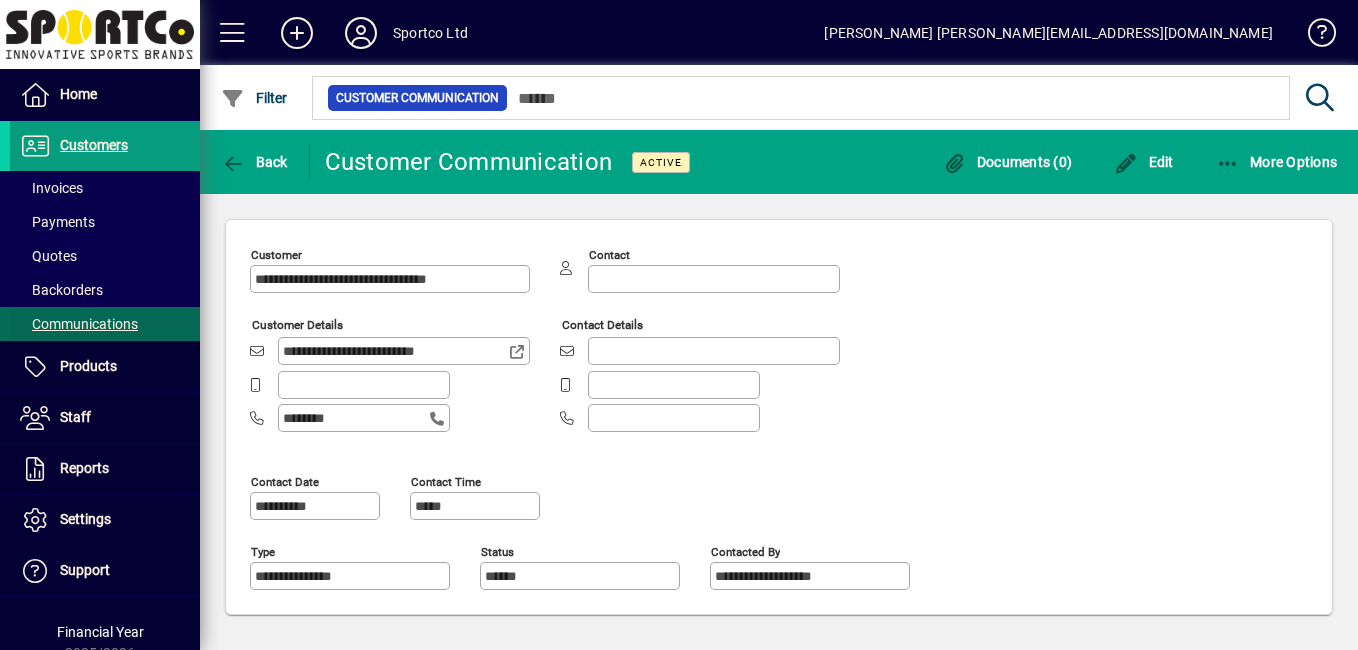 click on "Communications" at bounding box center (79, 324) 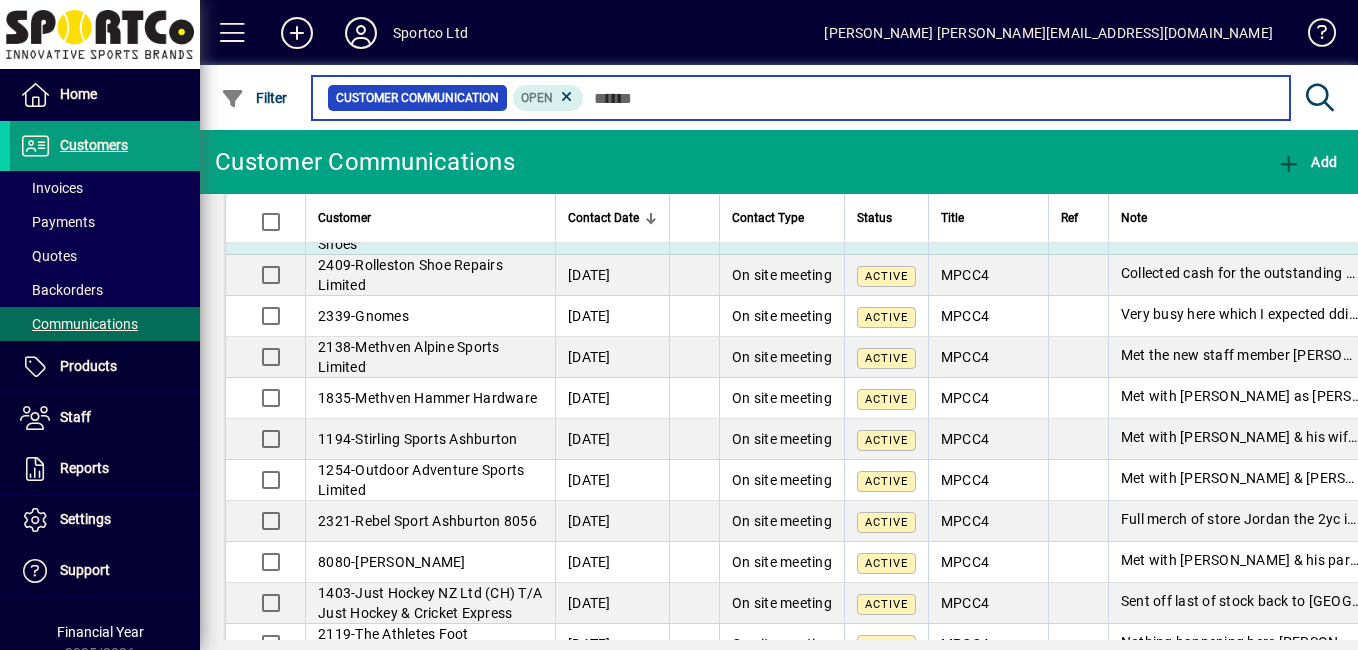 scroll, scrollTop: 0, scrollLeft: 0, axis: both 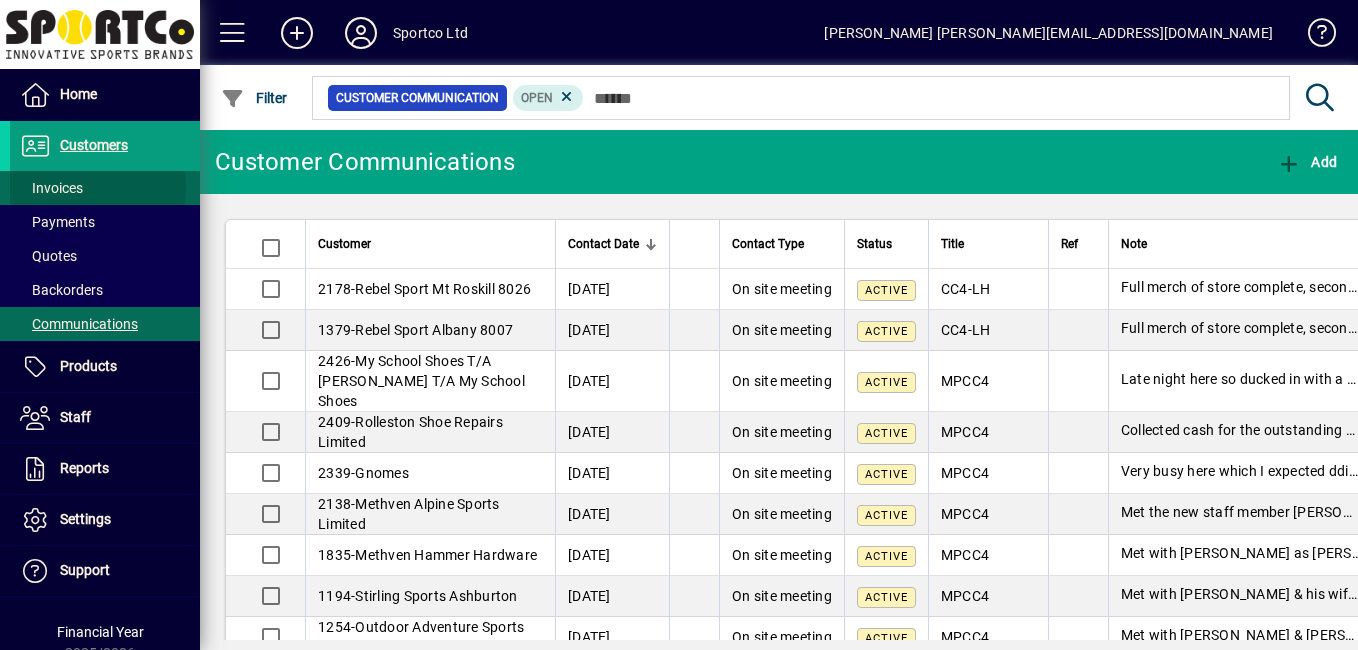 click on "Invoices" at bounding box center (51, 188) 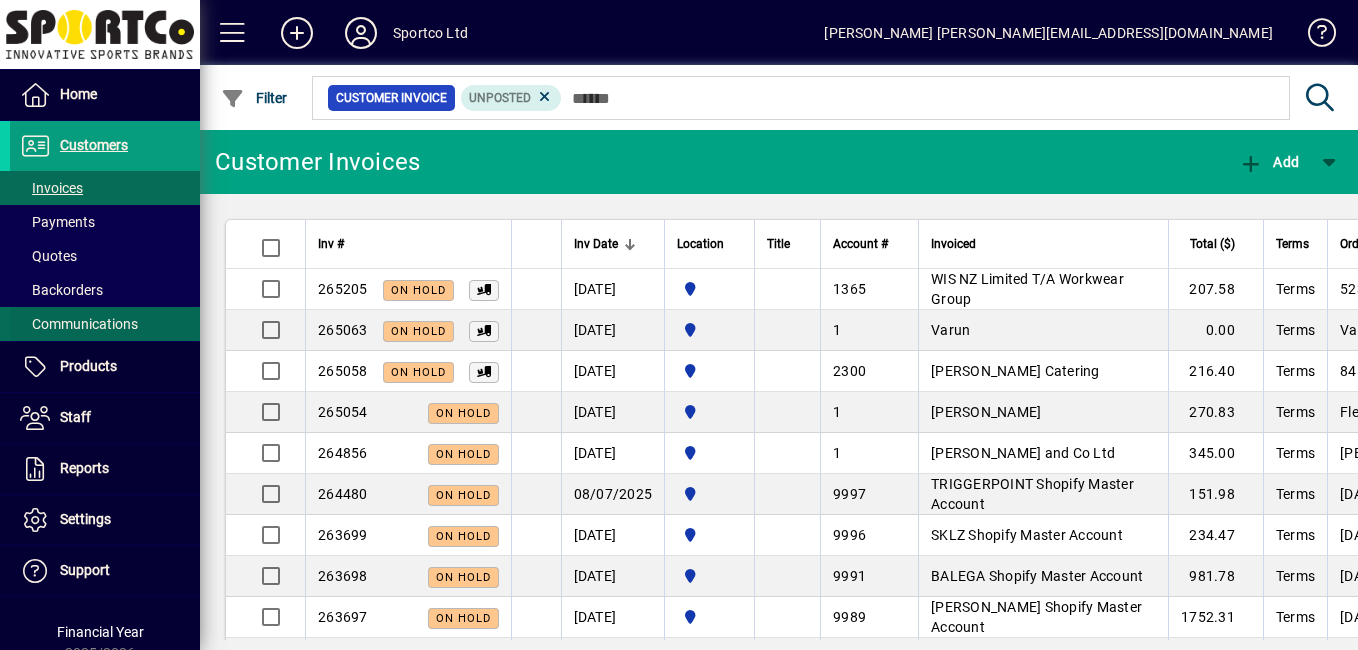 click at bounding box center [105, 324] 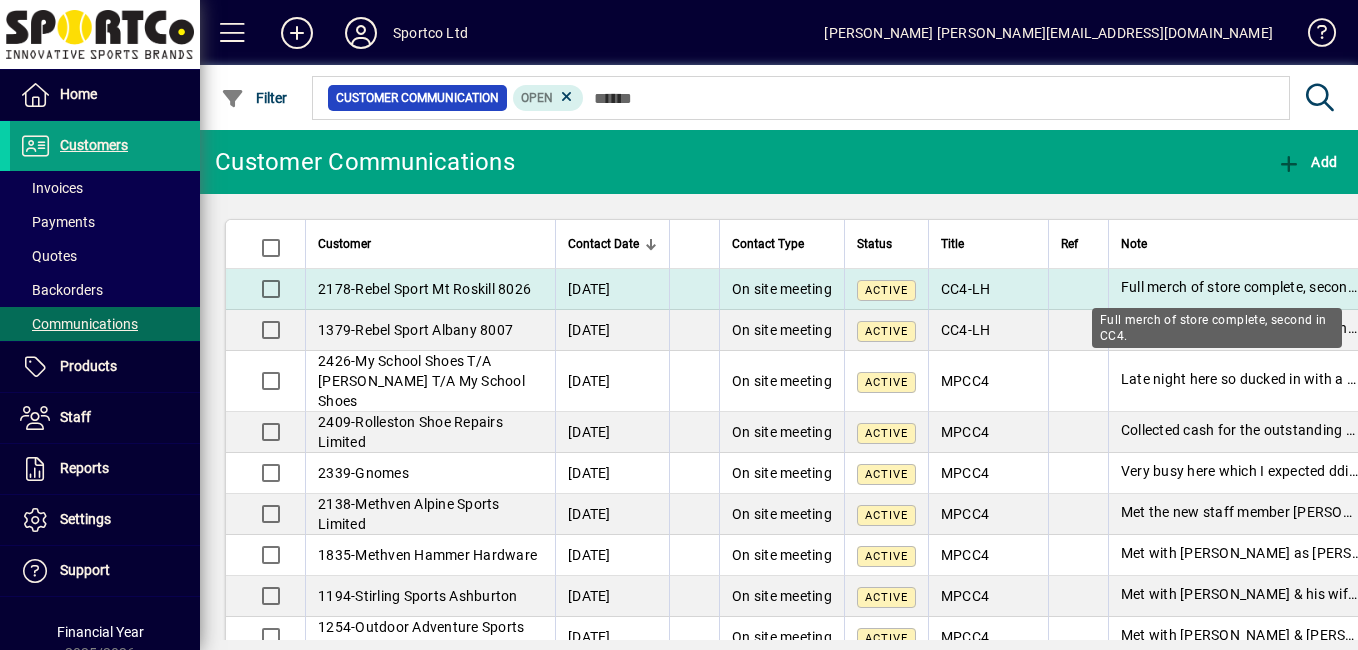 click on "Full merch of store complete, second in CC4." at bounding box center [1263, 287] 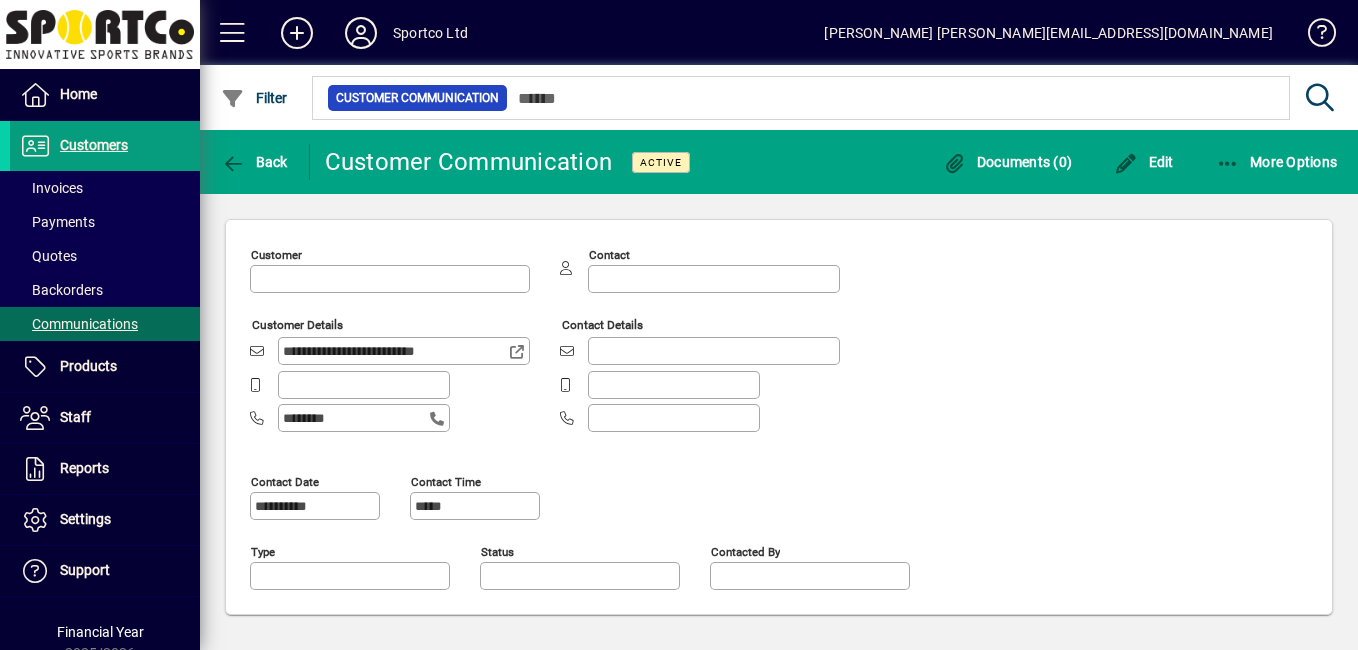 type on "**********" 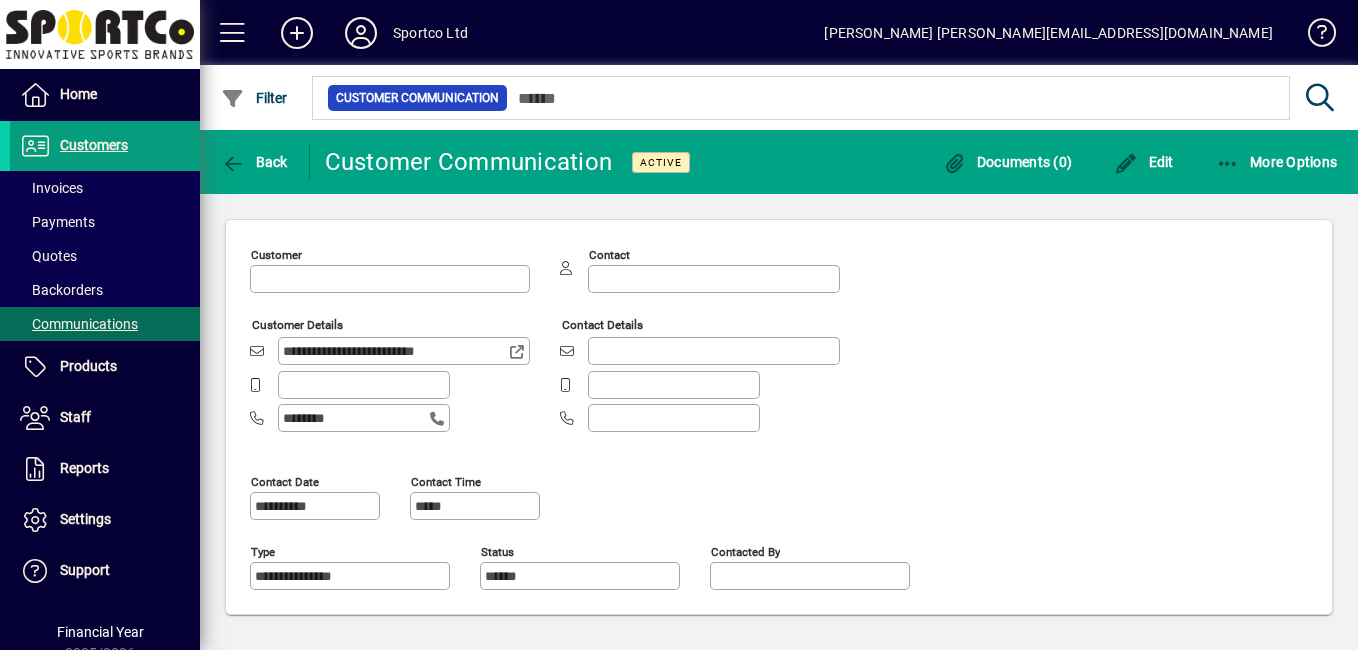 type on "**********" 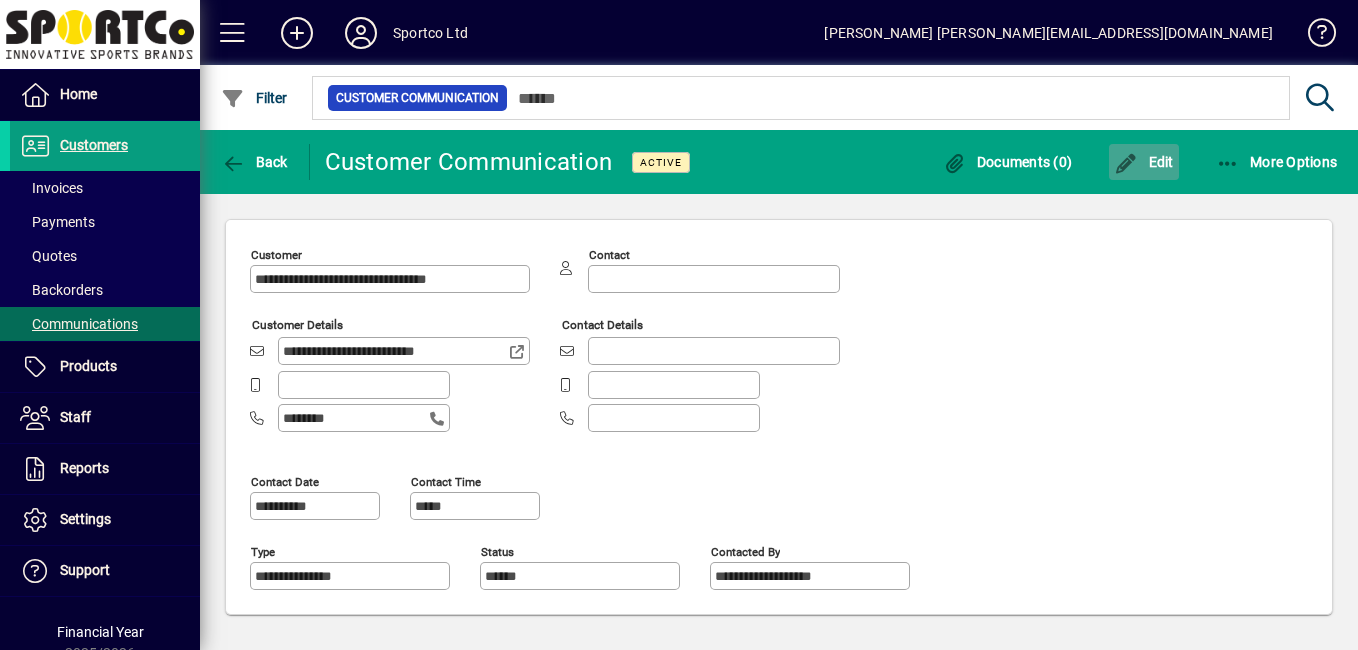 click on "Edit" 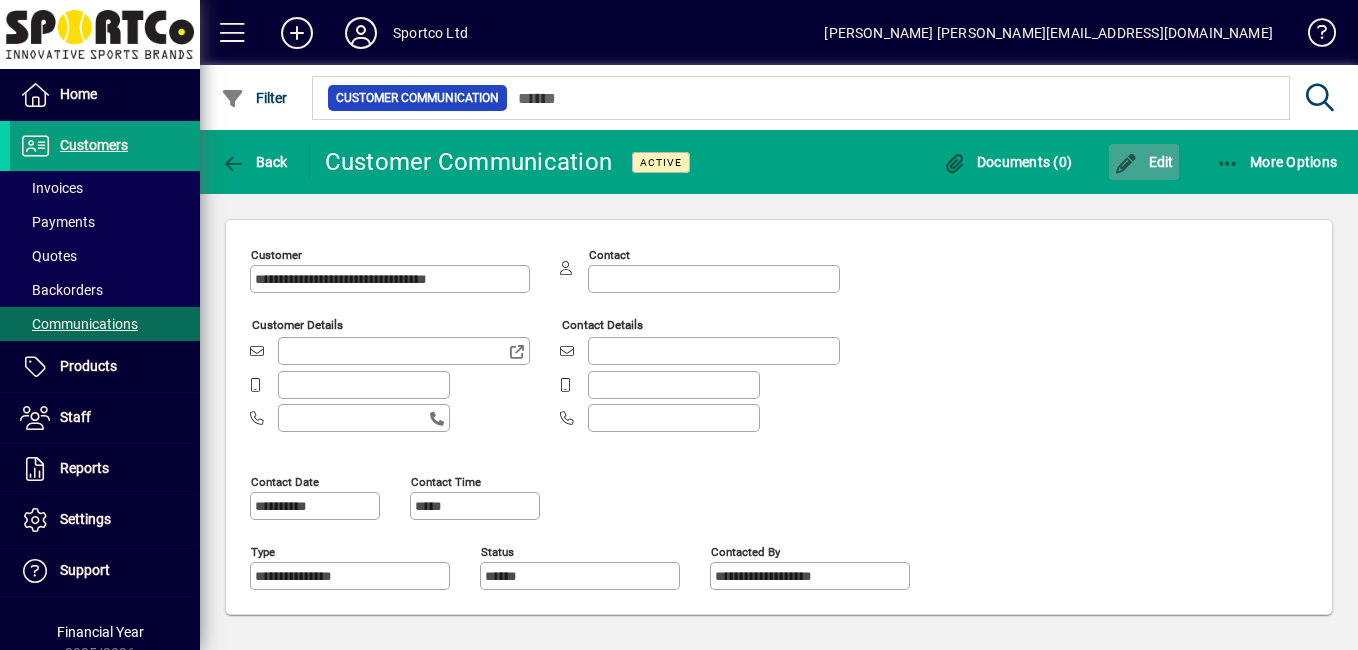type on "**********" 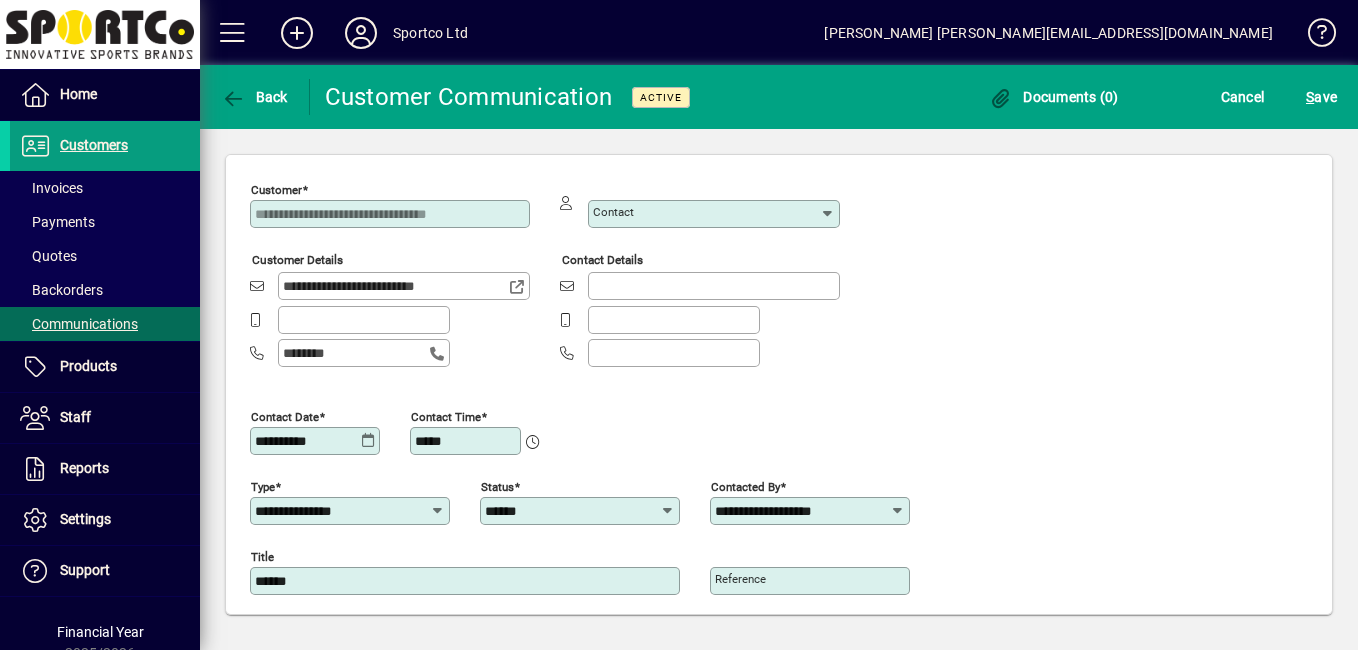 scroll, scrollTop: 148, scrollLeft: 0, axis: vertical 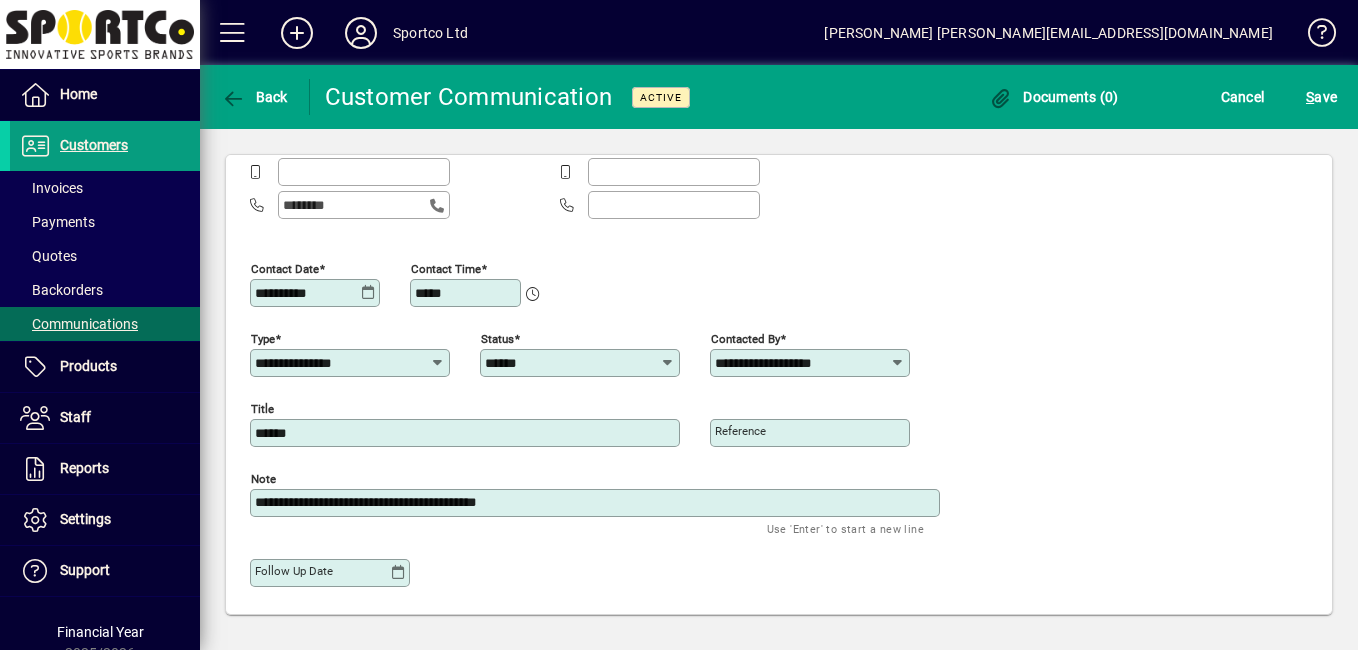 click on "**********" at bounding box center (597, 503) 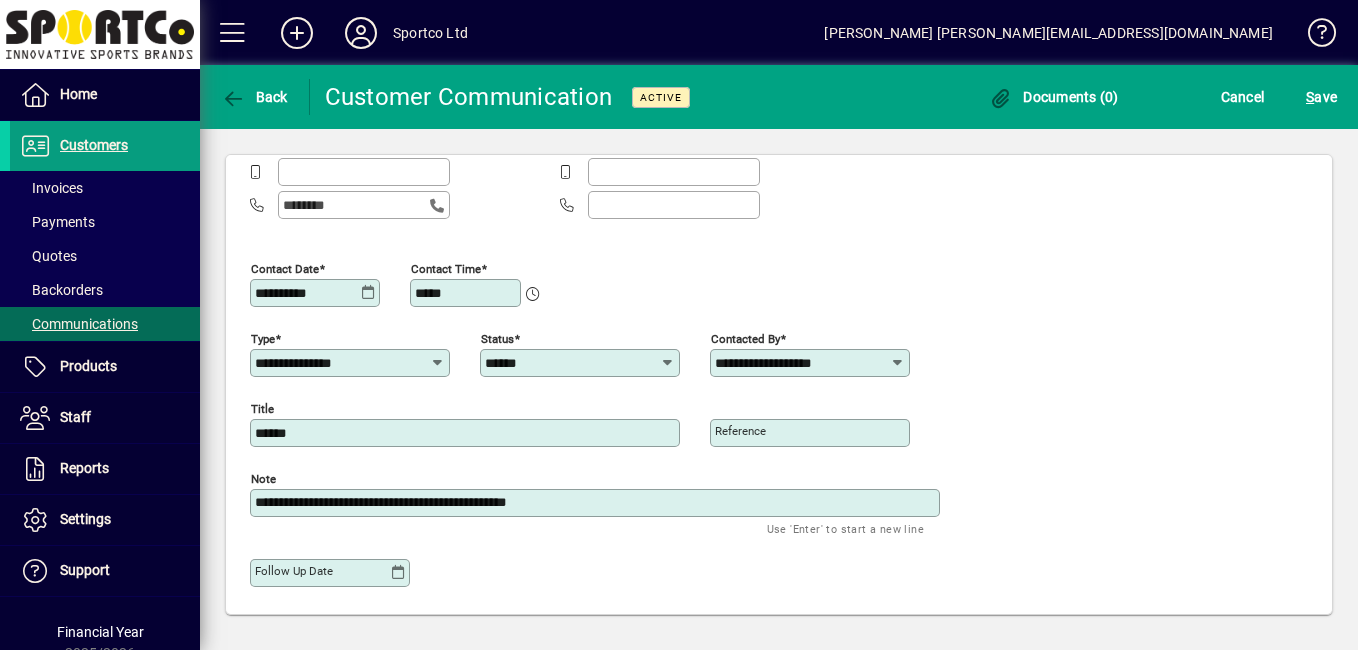 click on "**********" at bounding box center [597, 503] 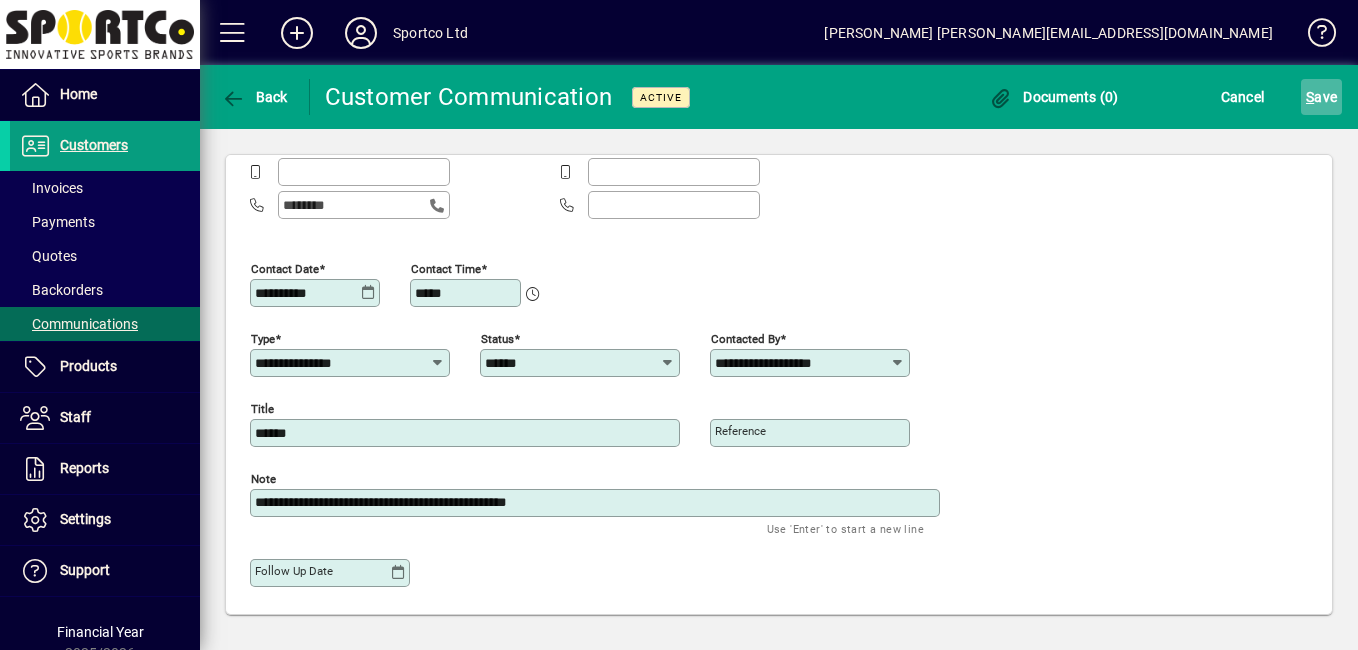 type on "**********" 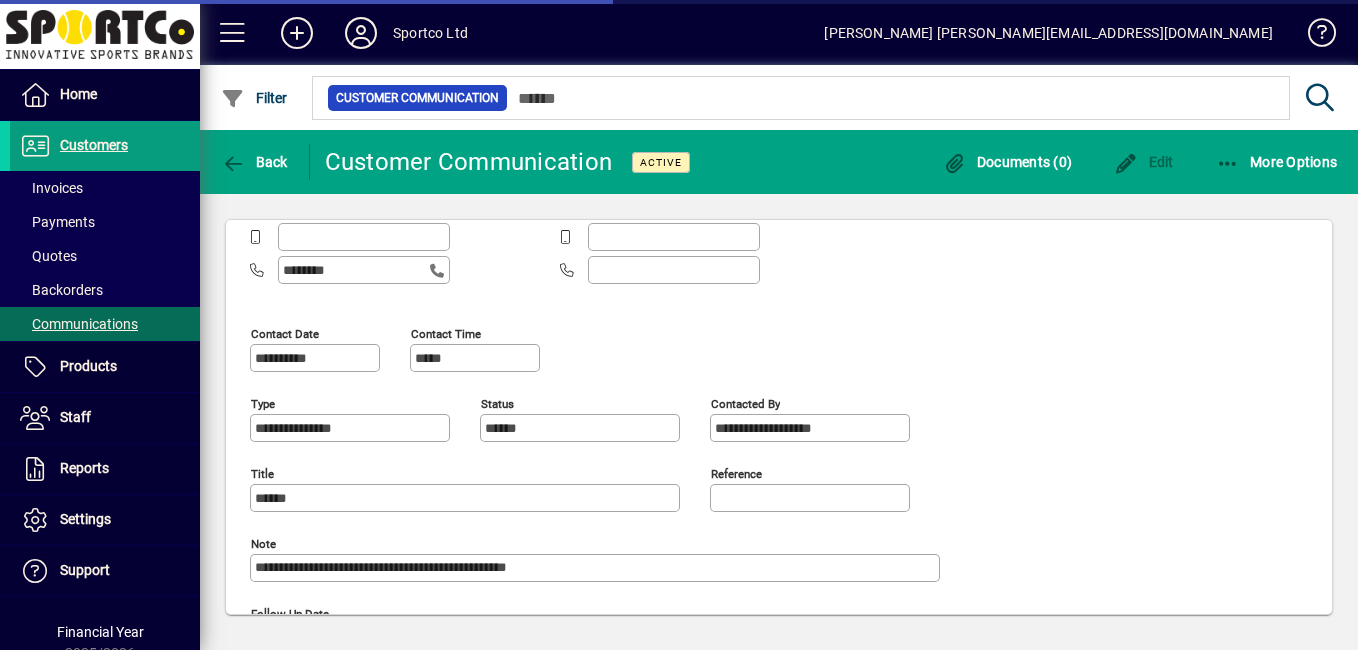 type 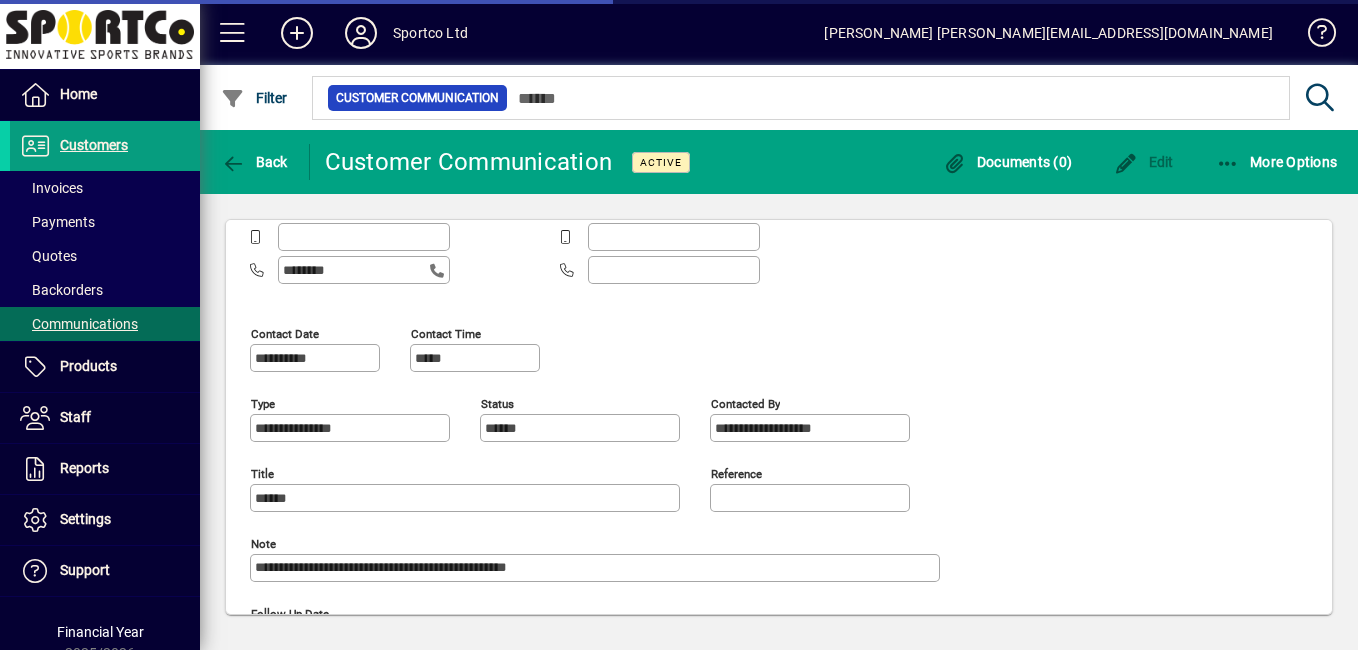 type 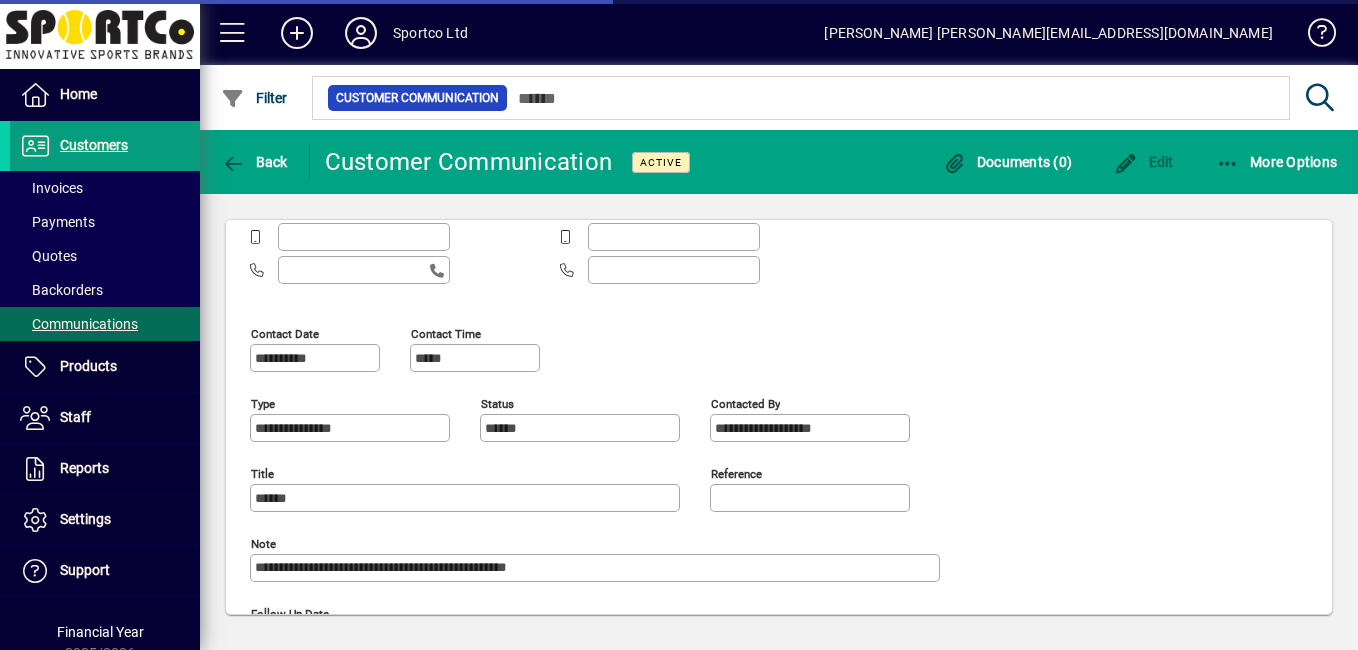 type on "**********" 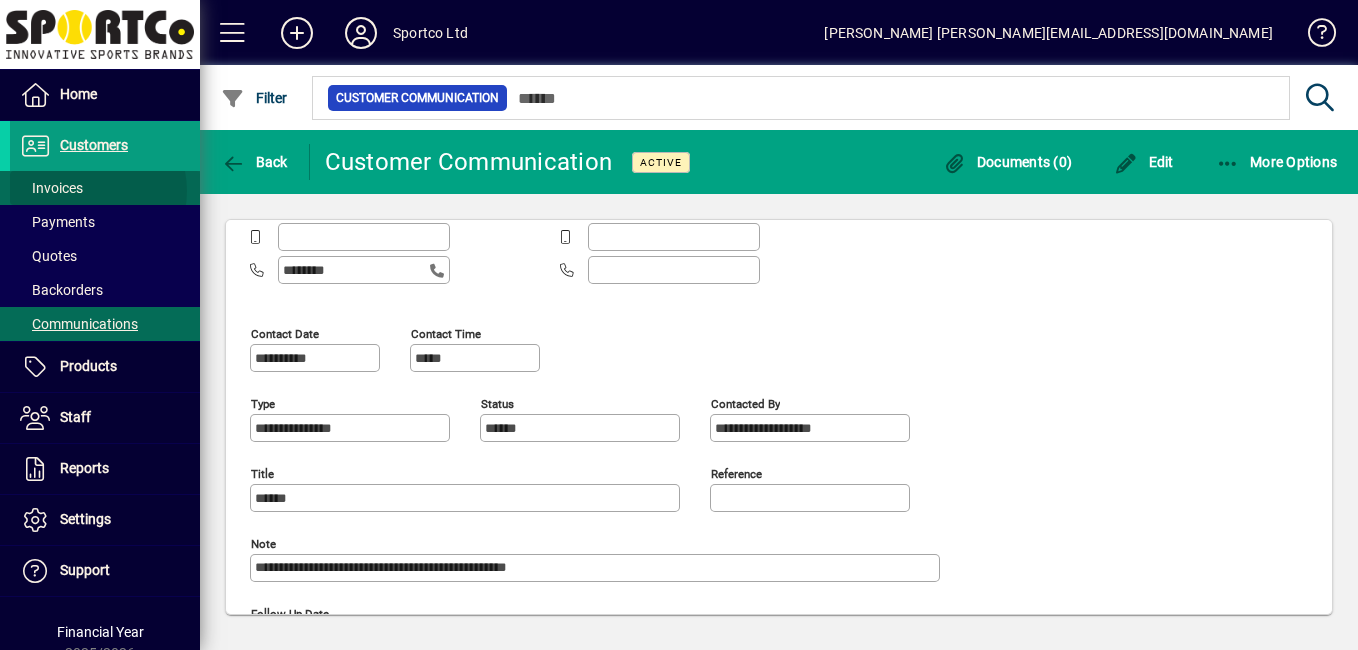 click at bounding box center (105, 188) 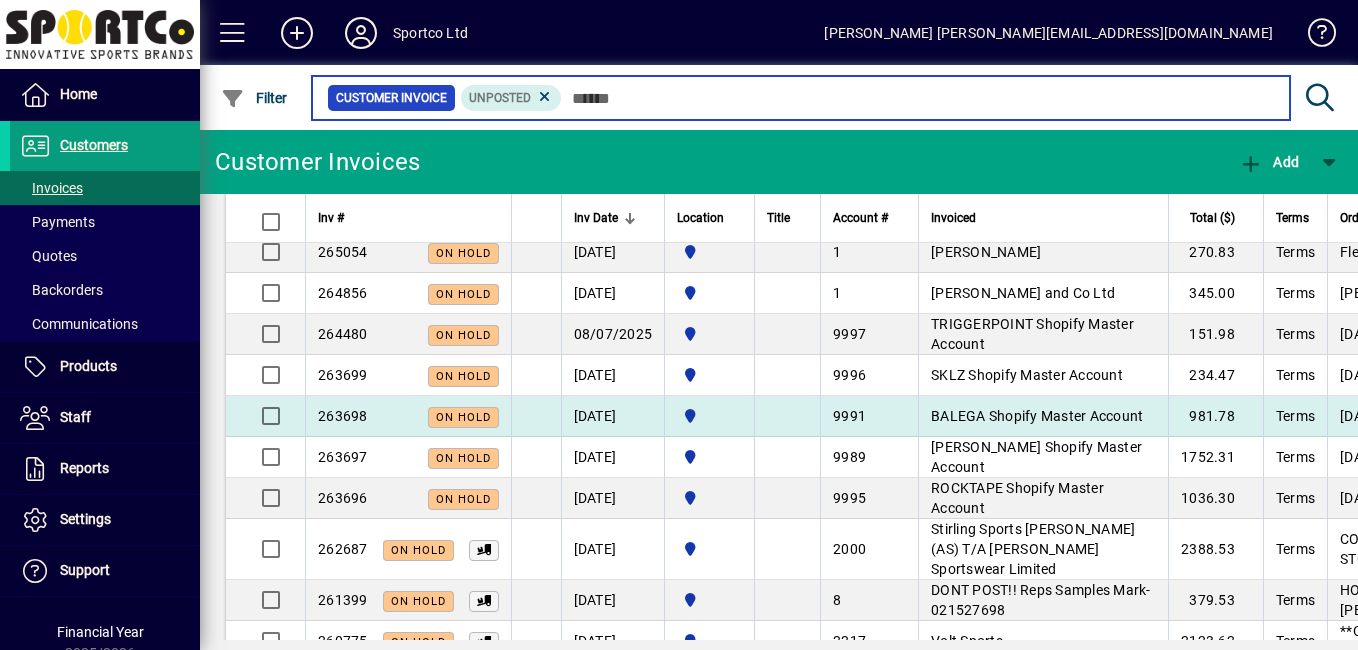 scroll, scrollTop: 156, scrollLeft: 0, axis: vertical 